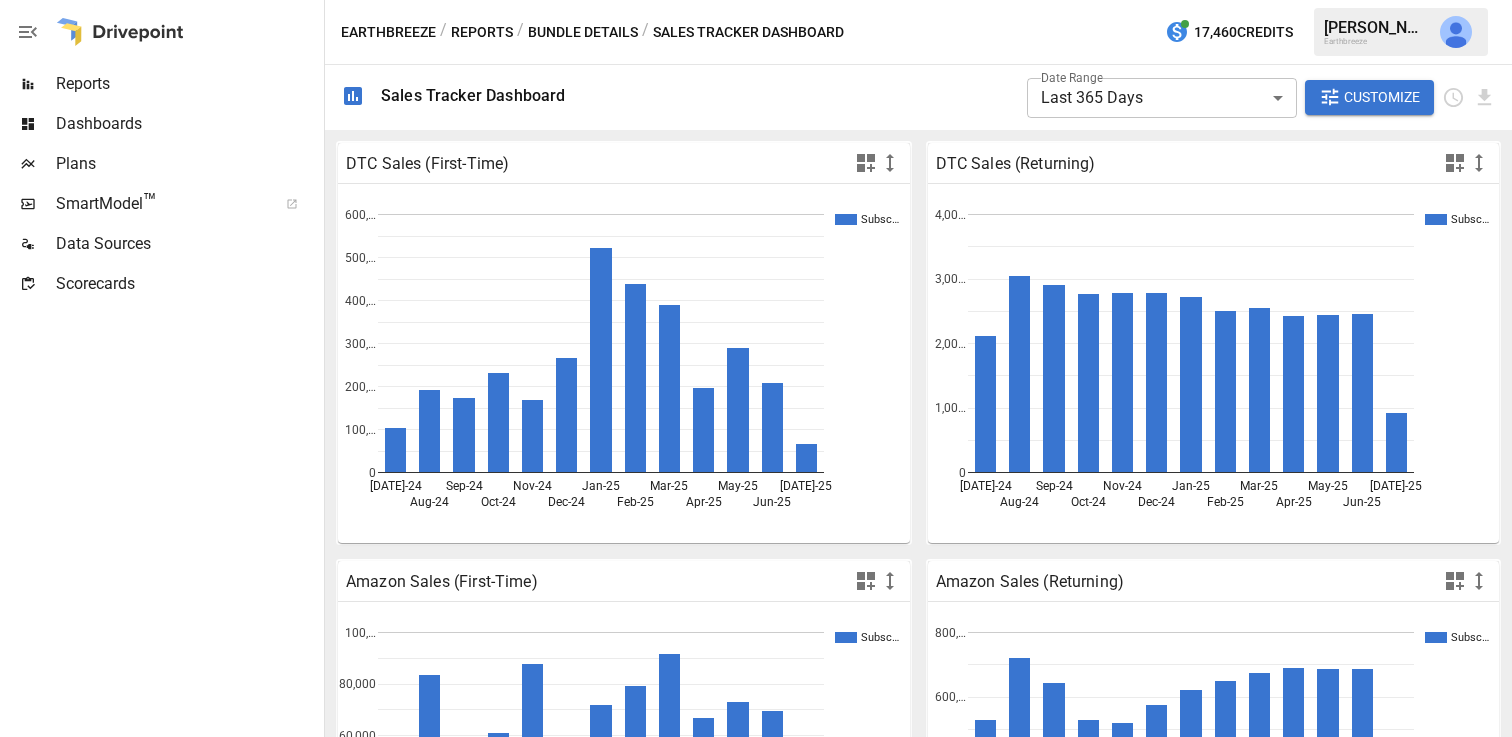 scroll, scrollTop: 0, scrollLeft: 0, axis: both 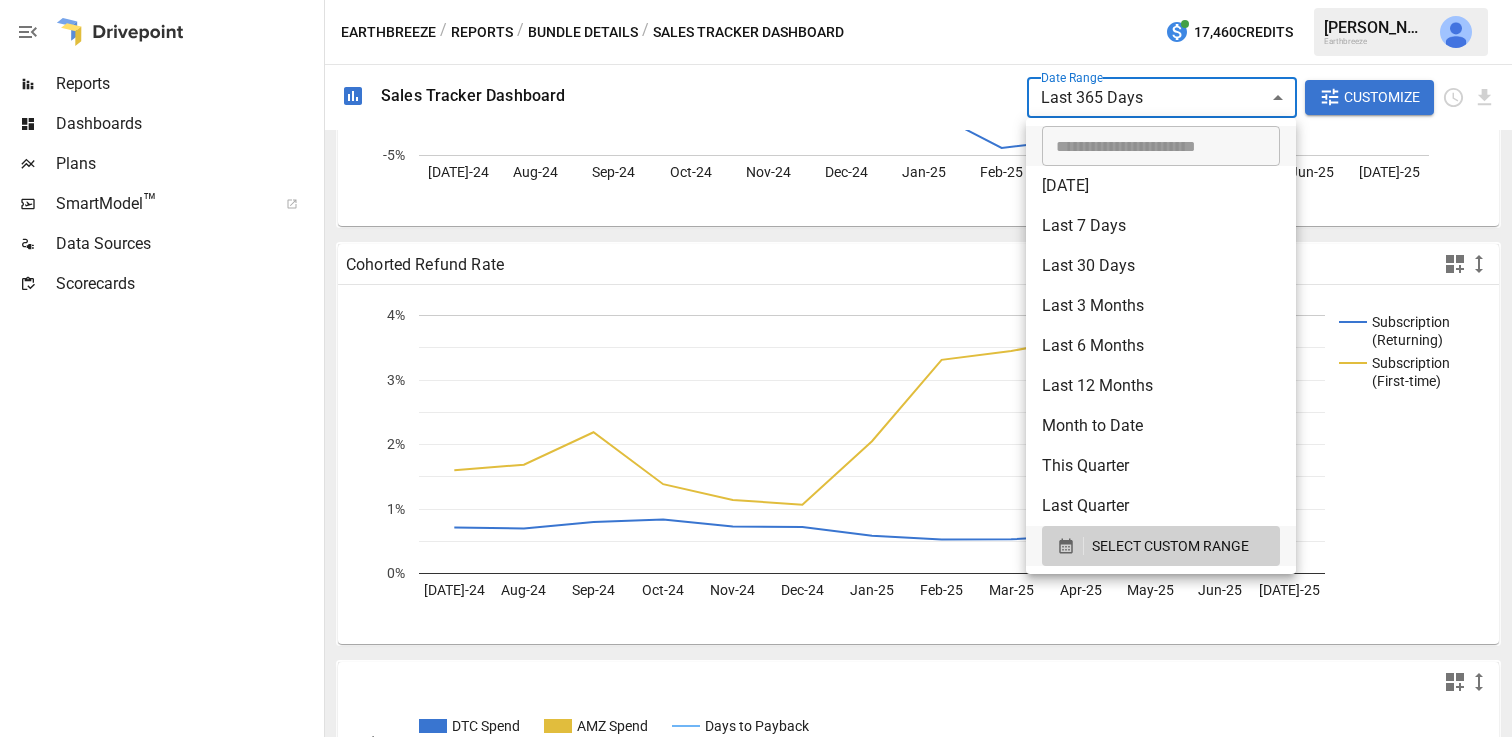 click on "**********" at bounding box center (756, 0) 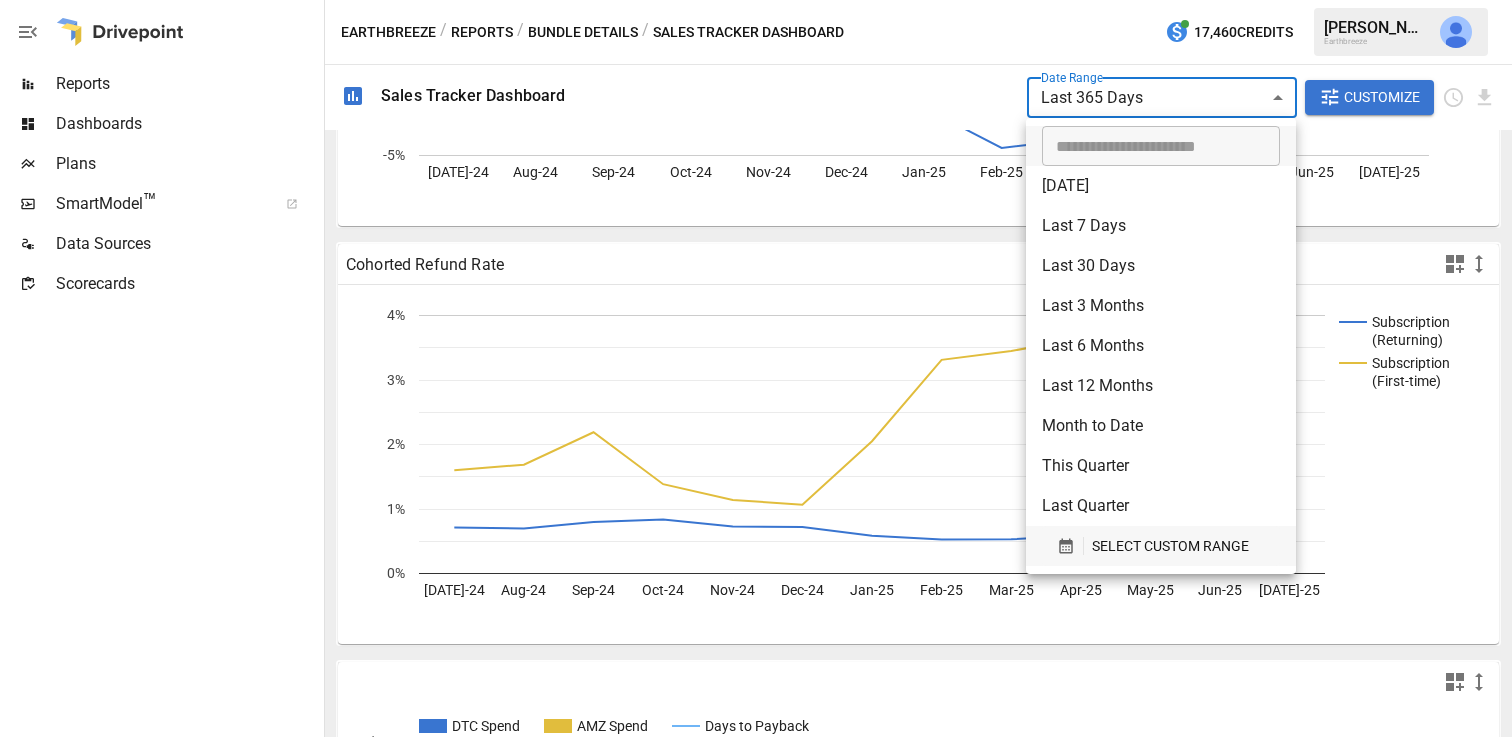 click on "SELECT CUSTOM RANGE" at bounding box center [1170, 546] 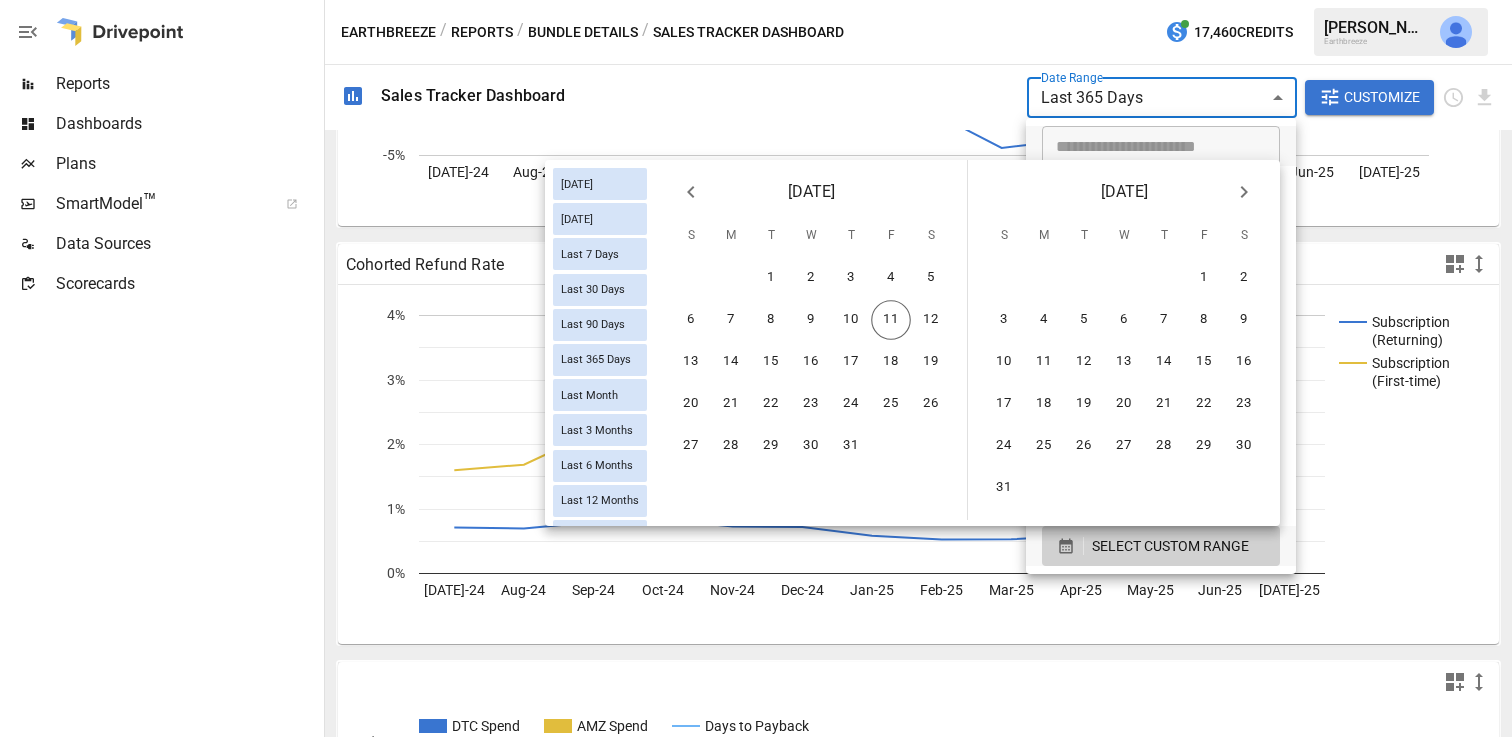click 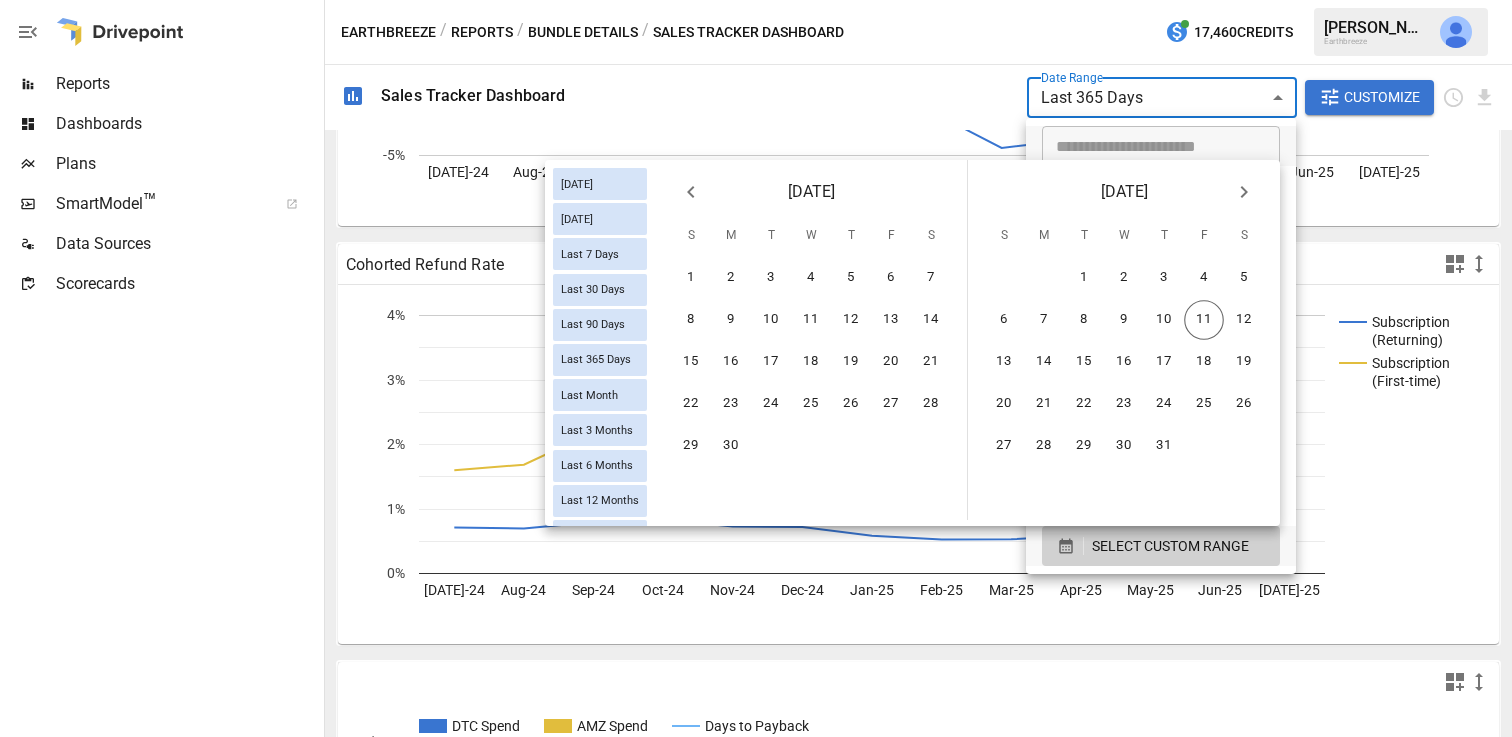 click 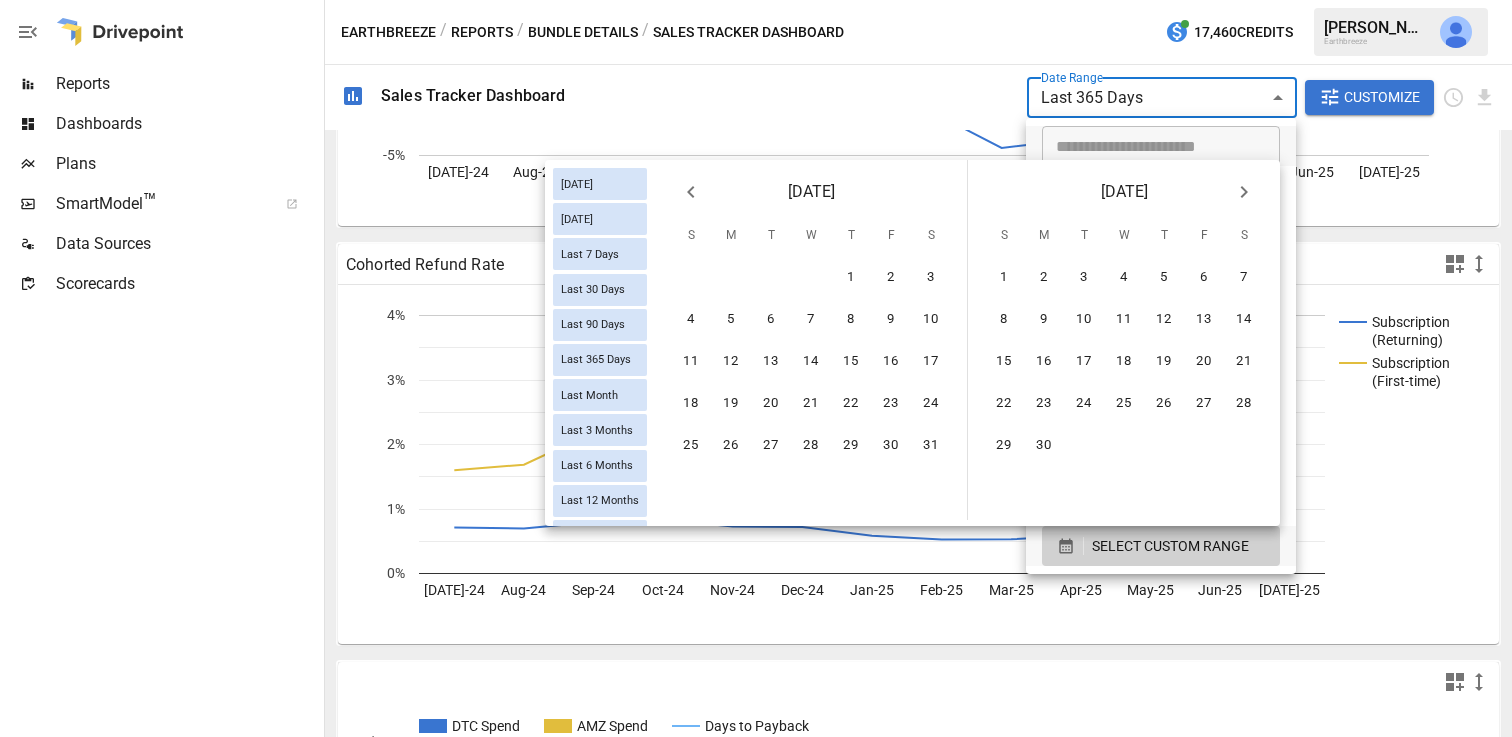 click 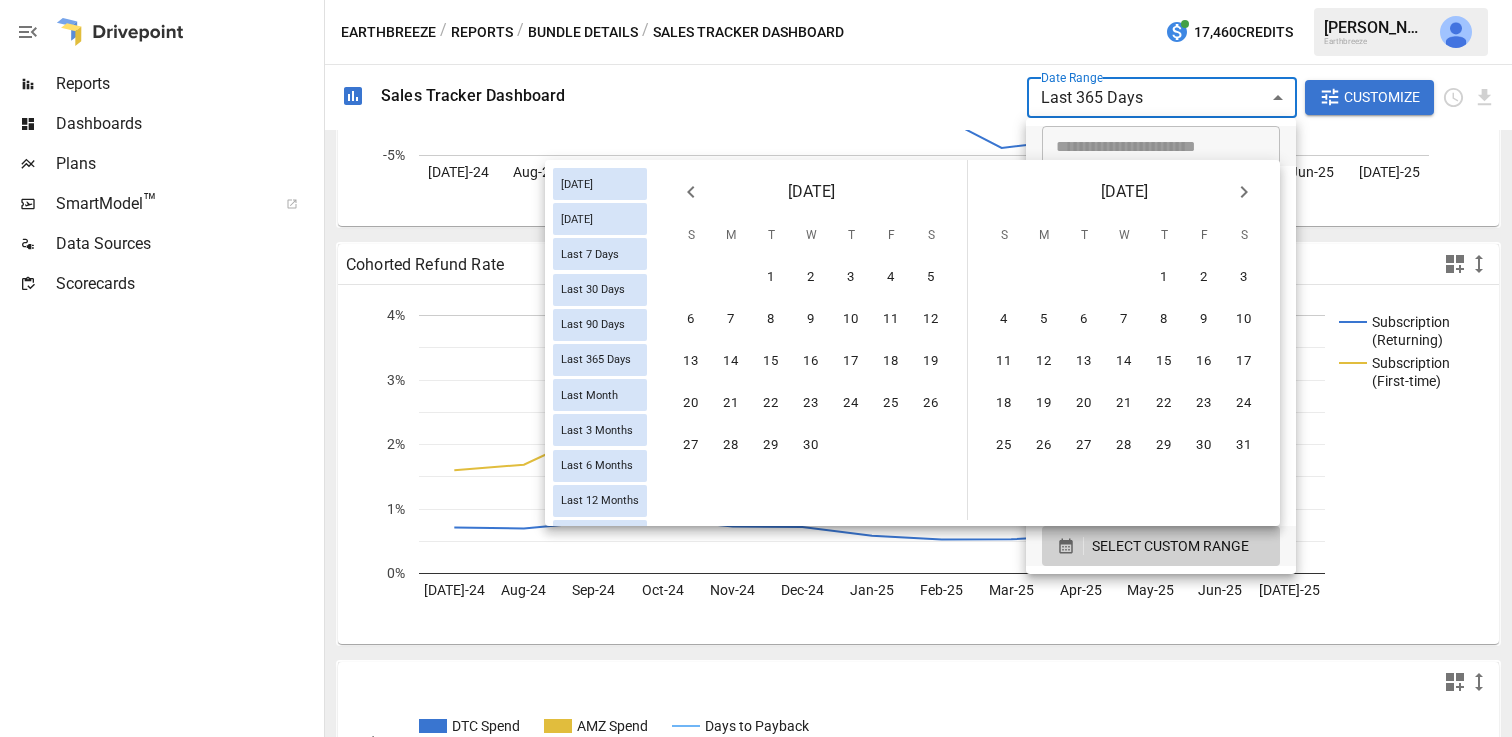 click 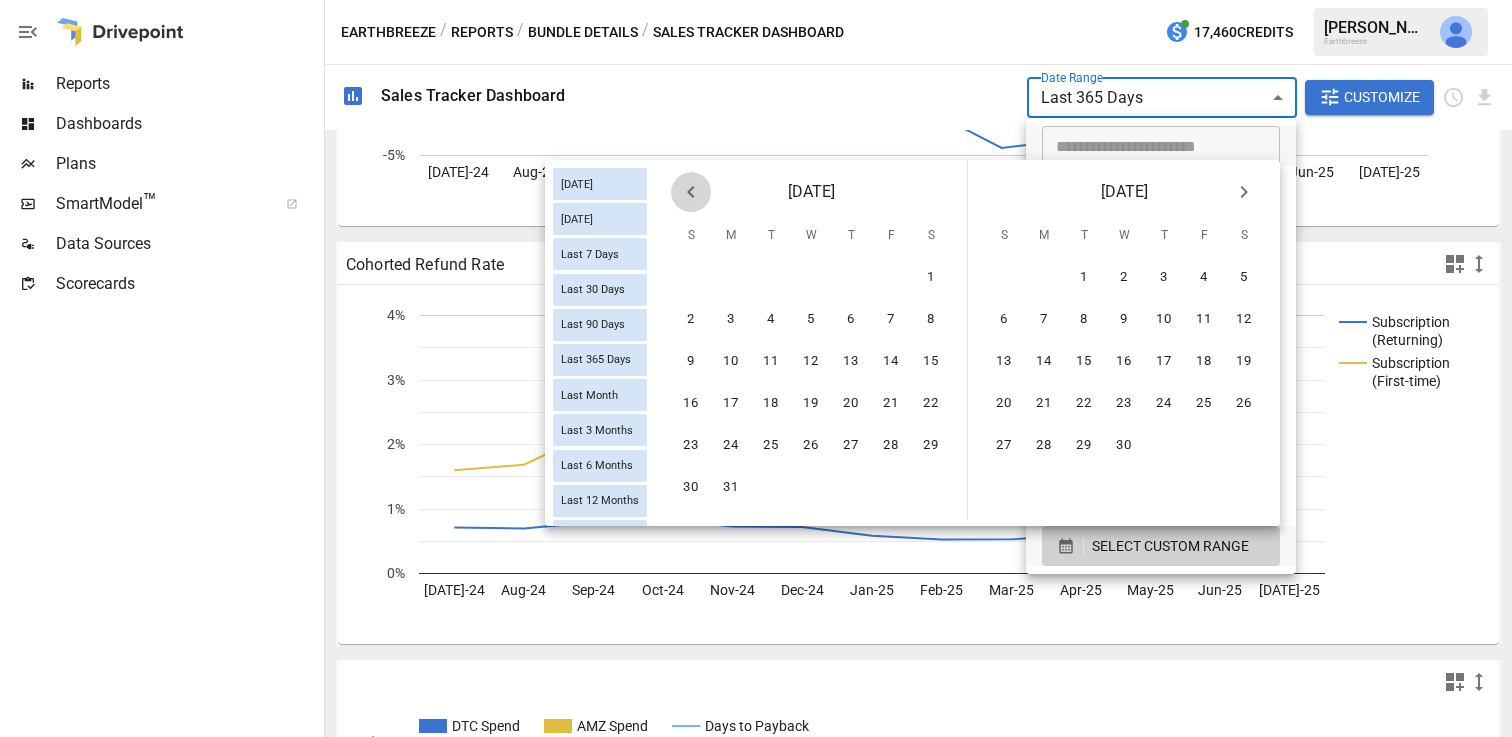 click 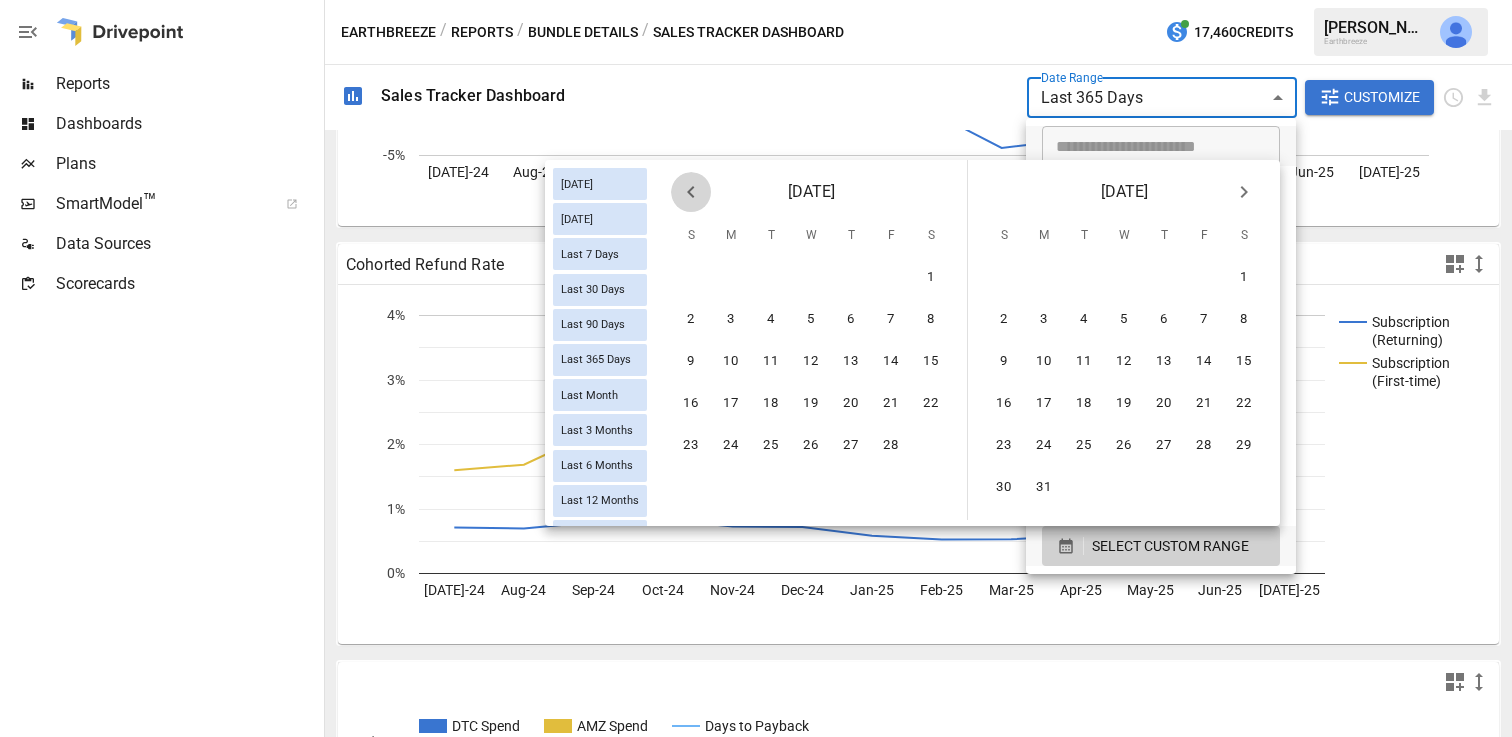 click 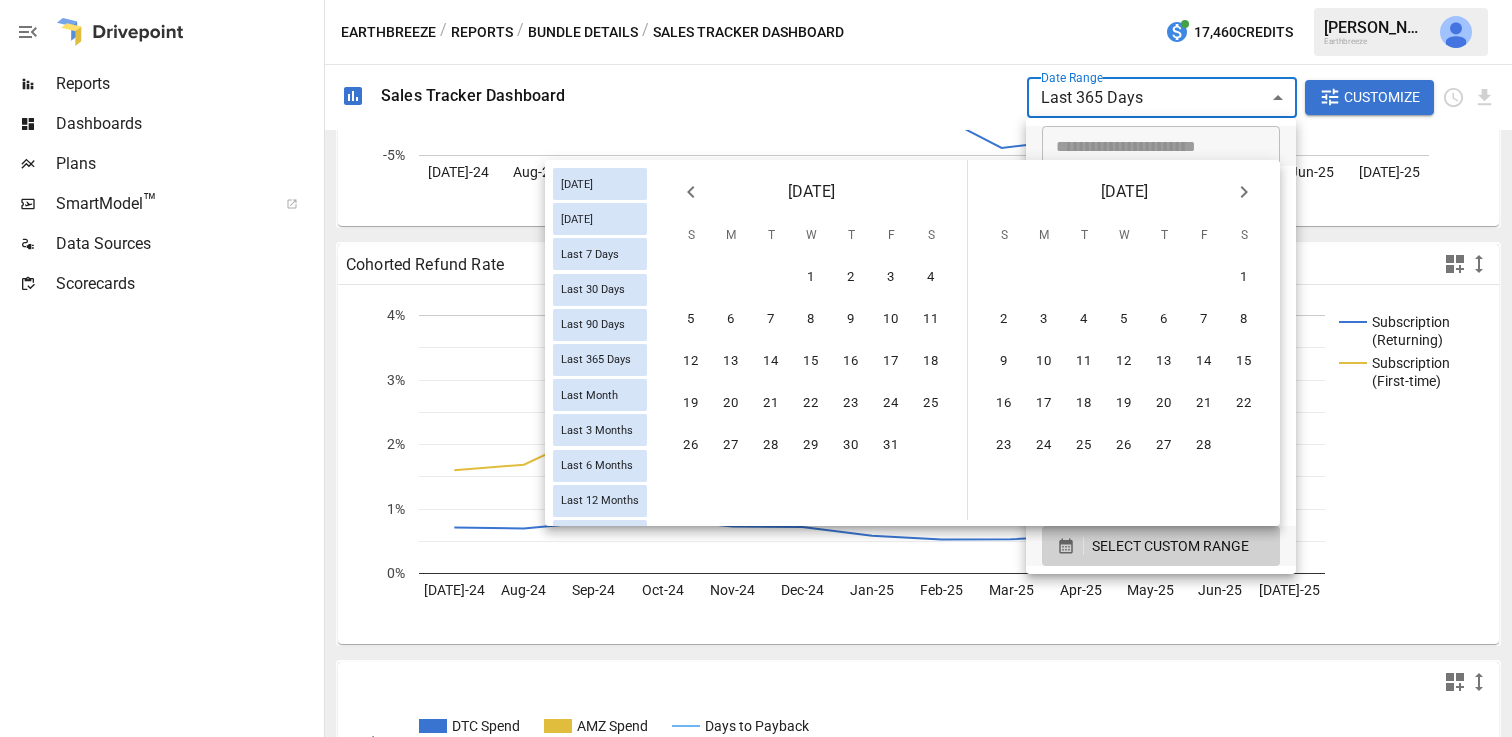 click 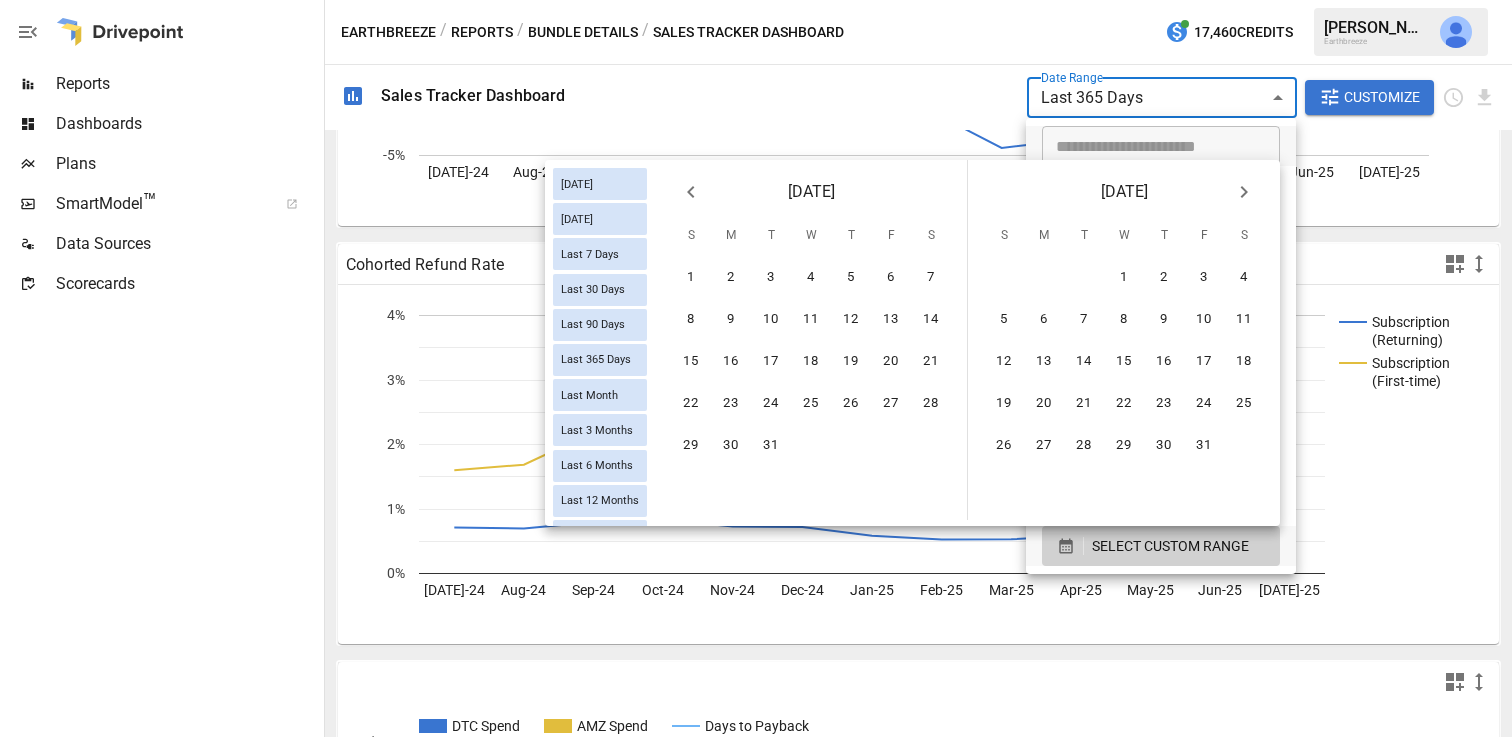click 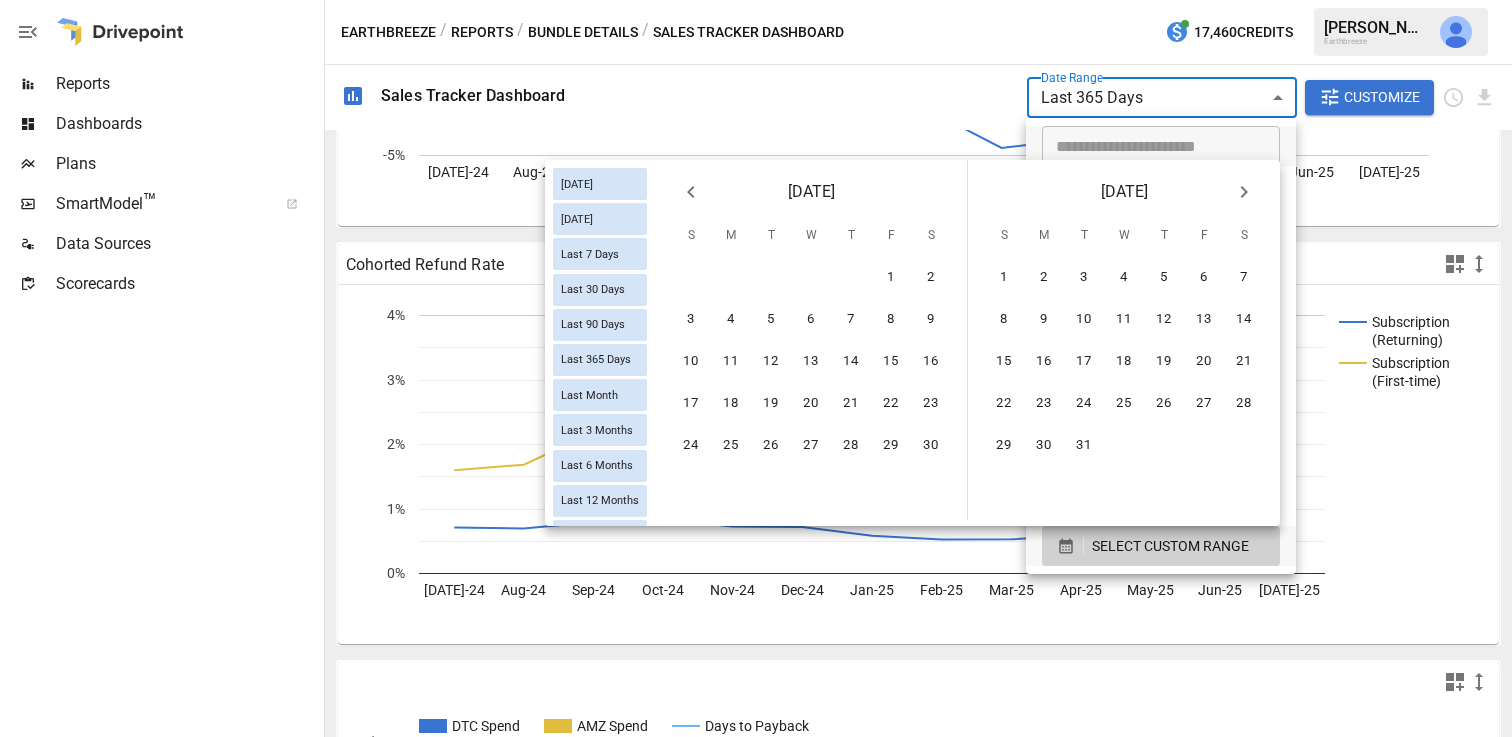 click 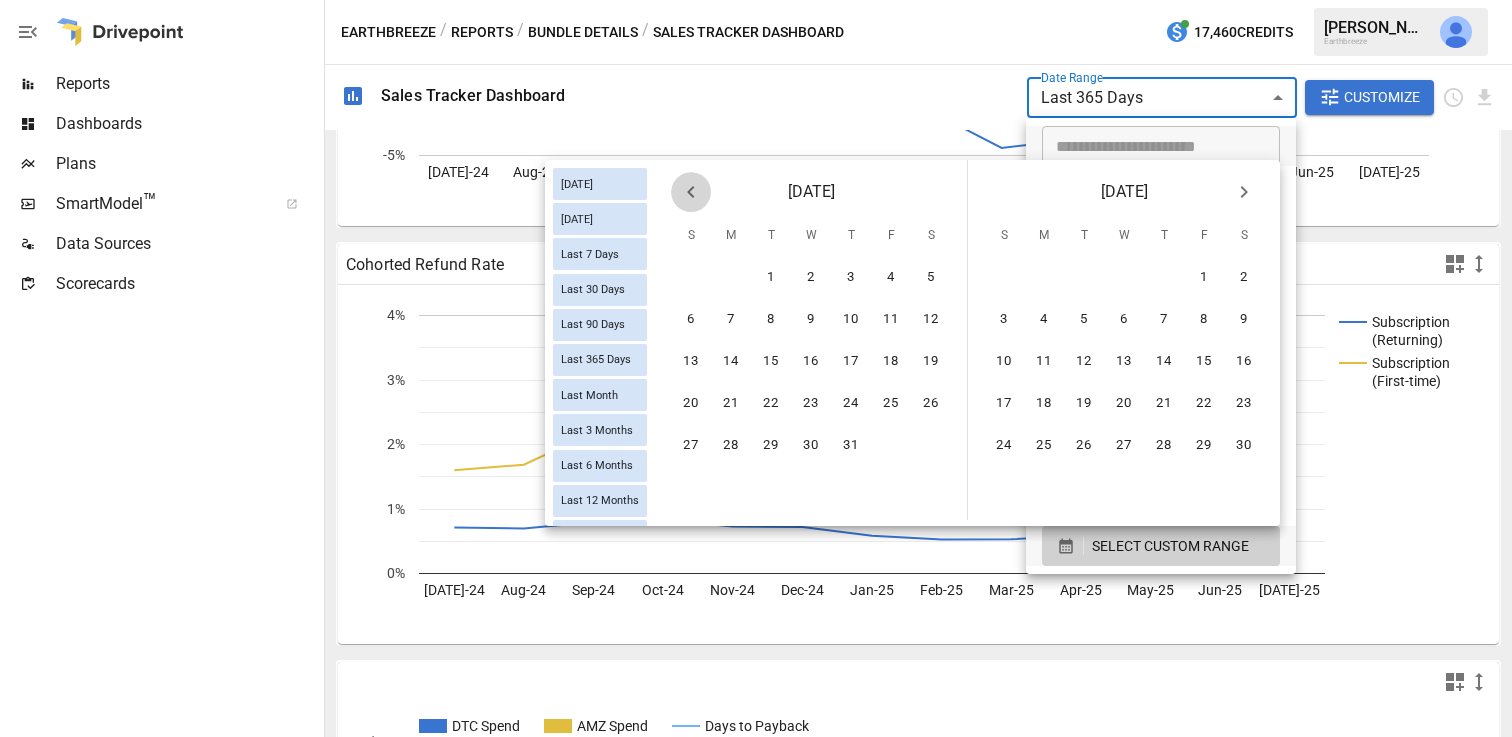 click 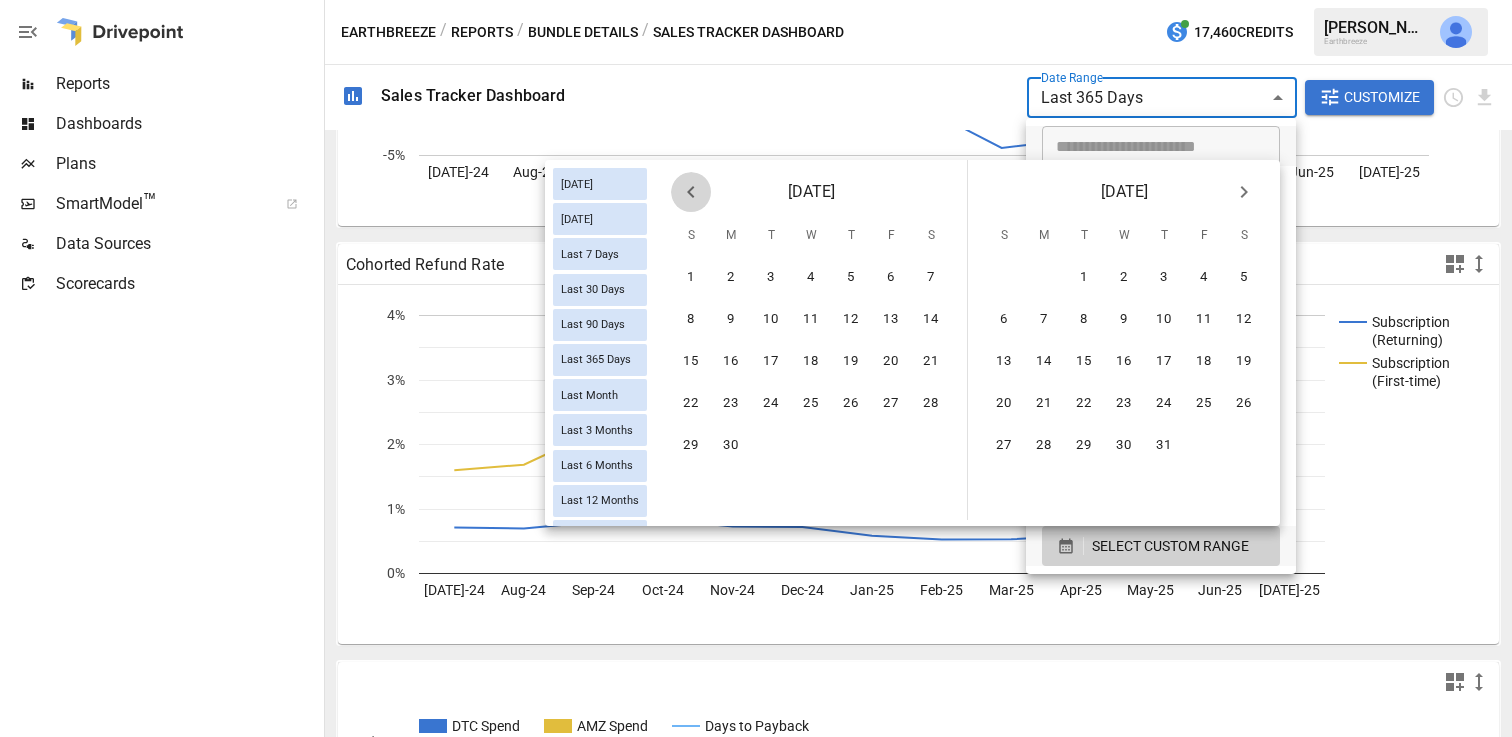 click 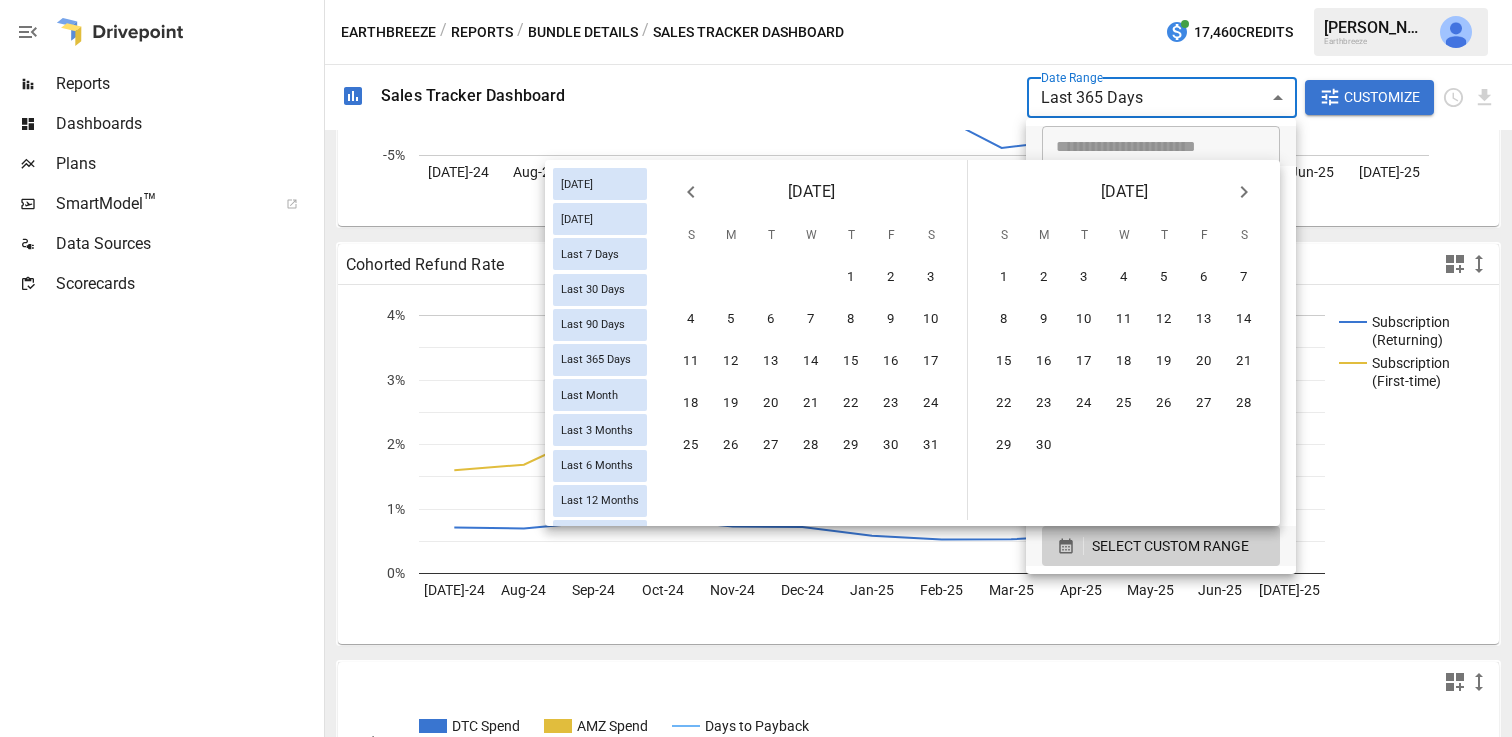 click 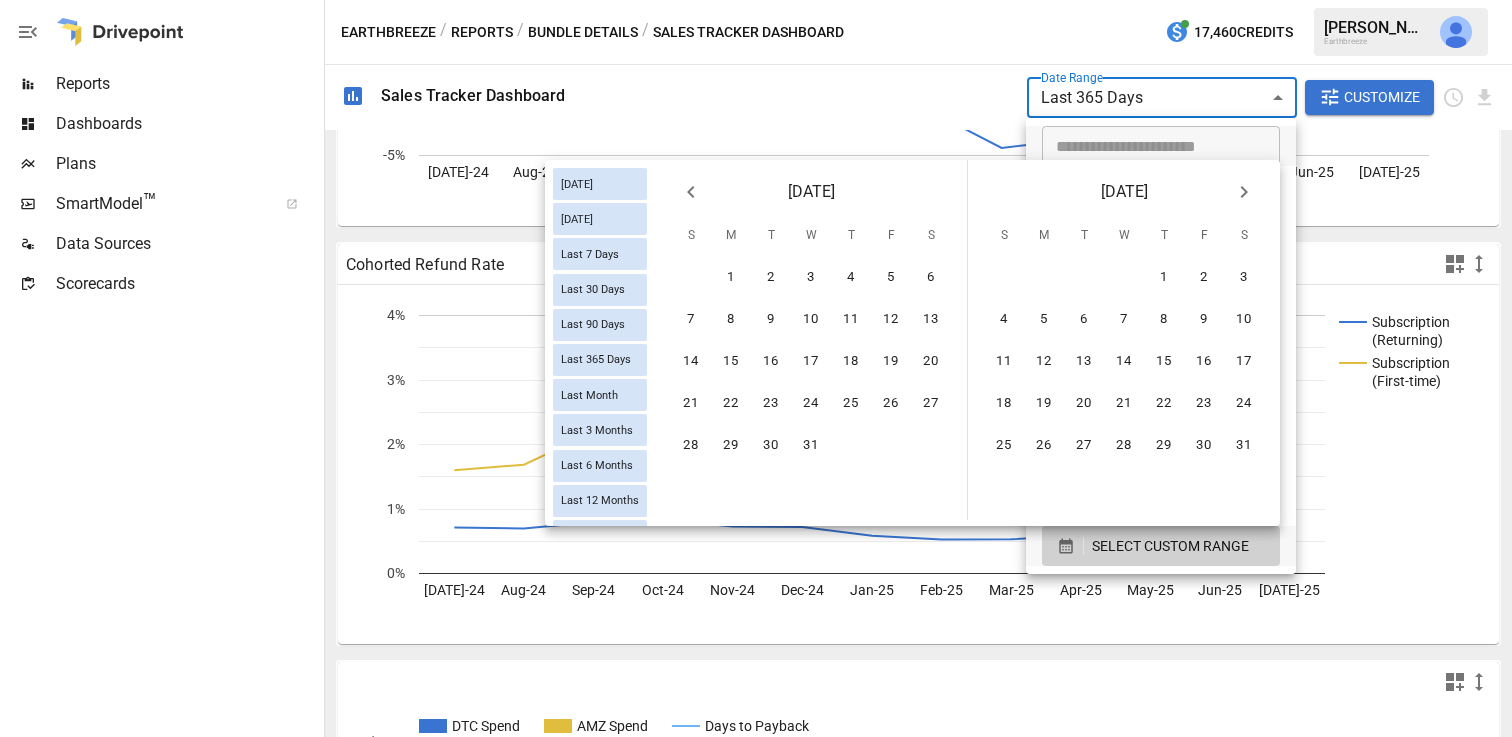 click 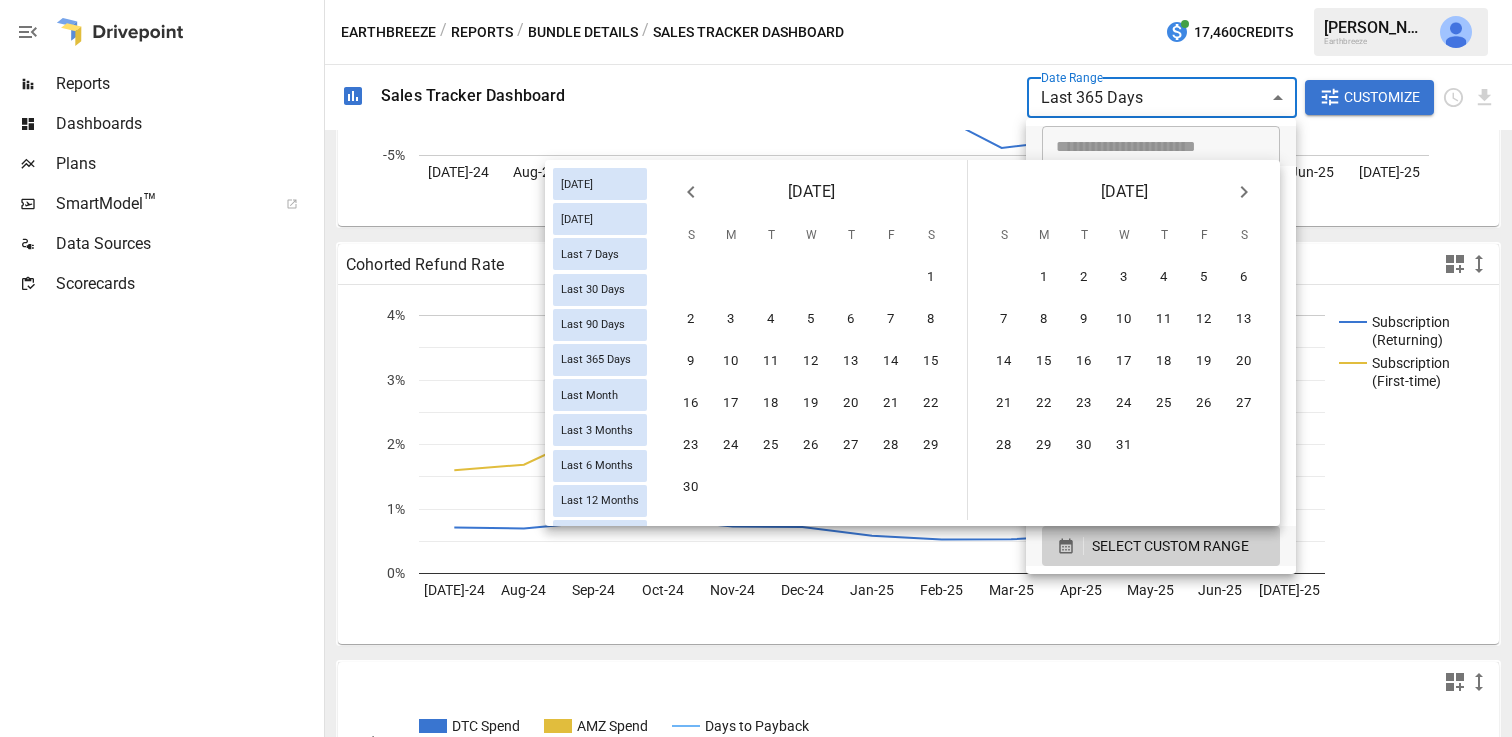 click 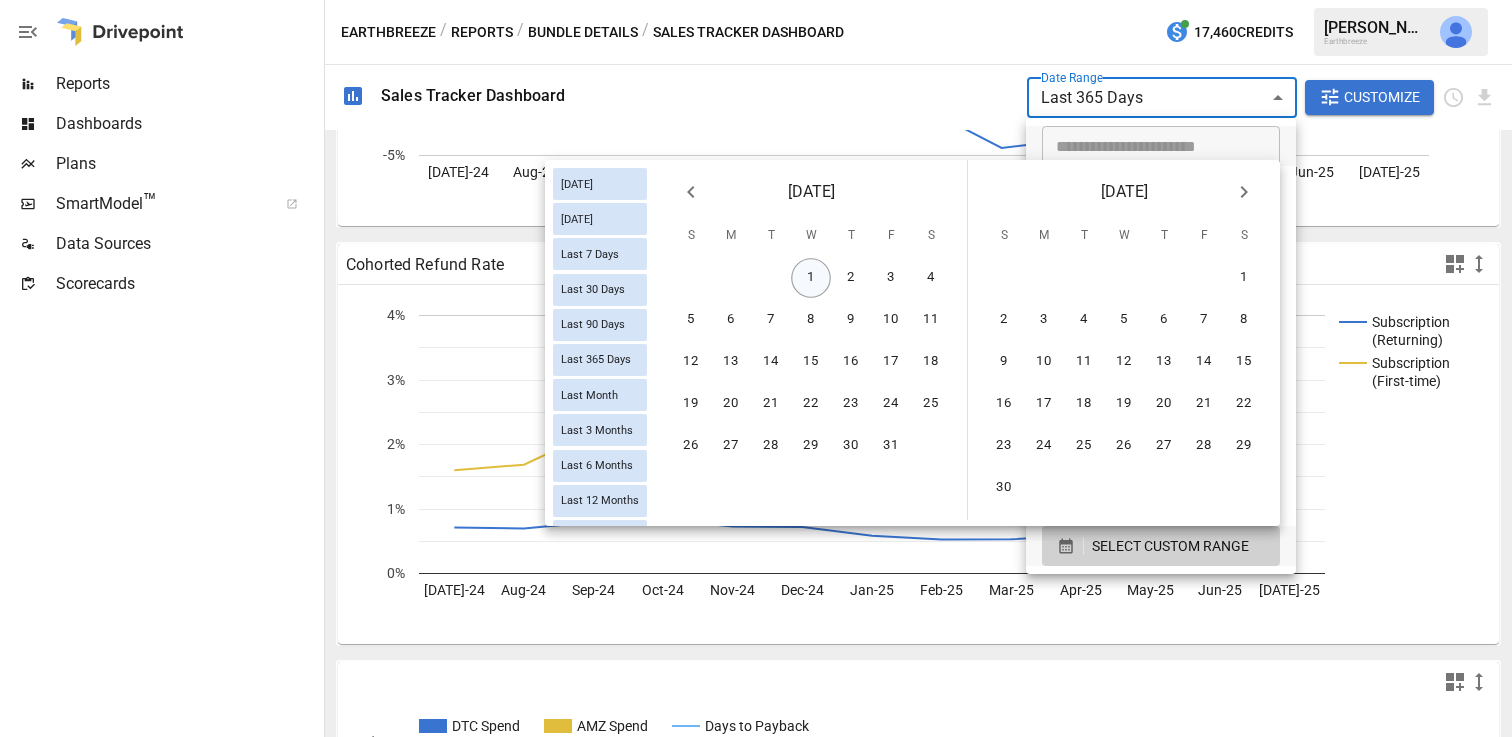 click on "1" at bounding box center (811, 278) 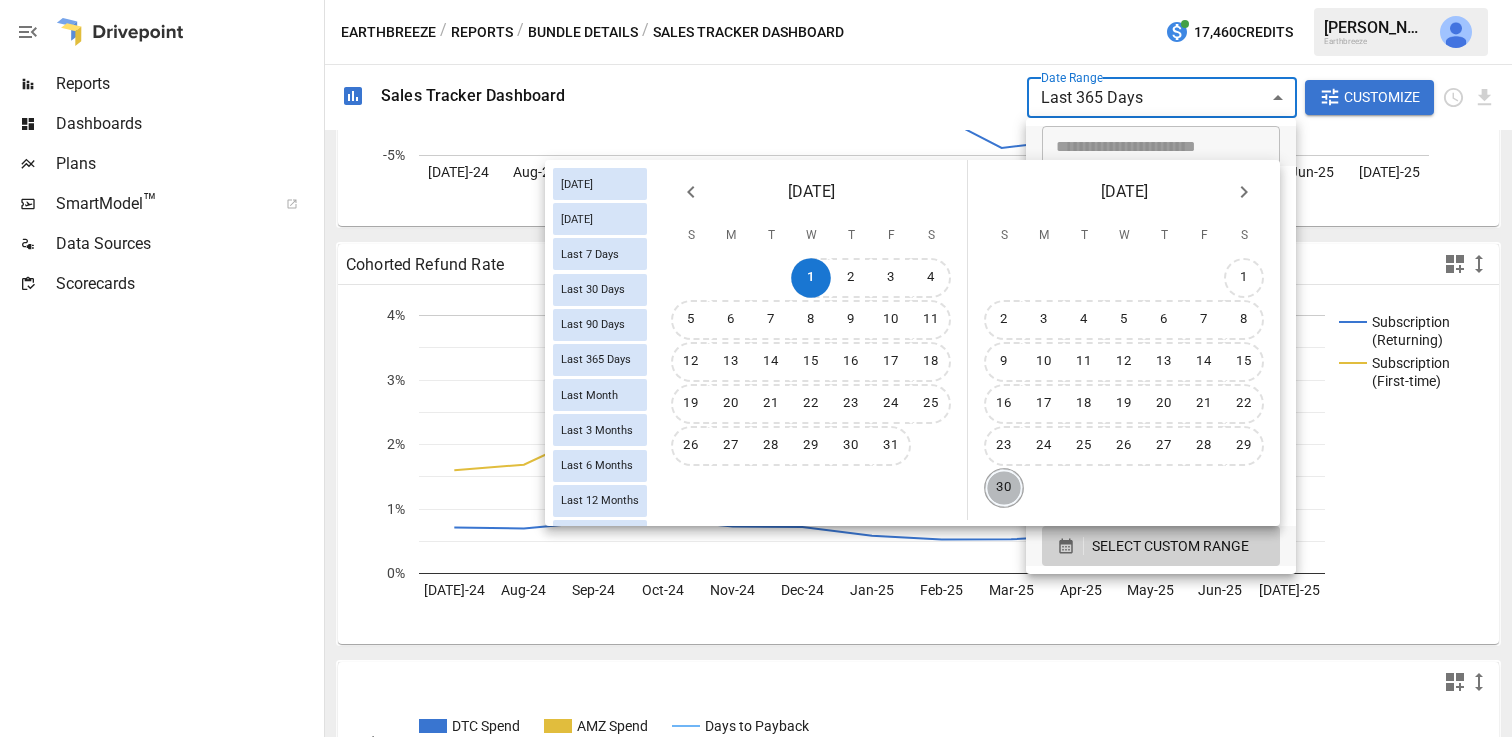 click on "30" at bounding box center [1004, 488] 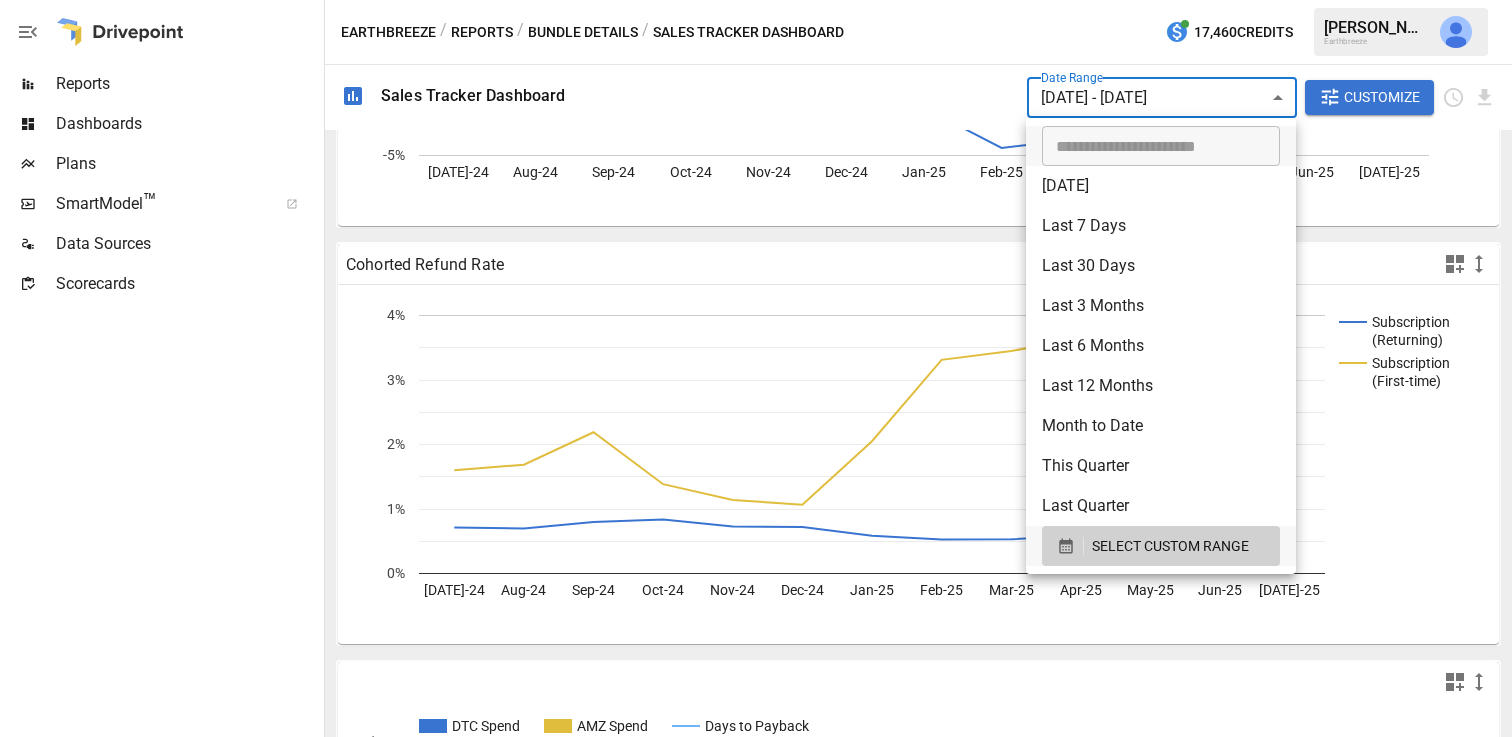 scroll, scrollTop: 3163, scrollLeft: 0, axis: vertical 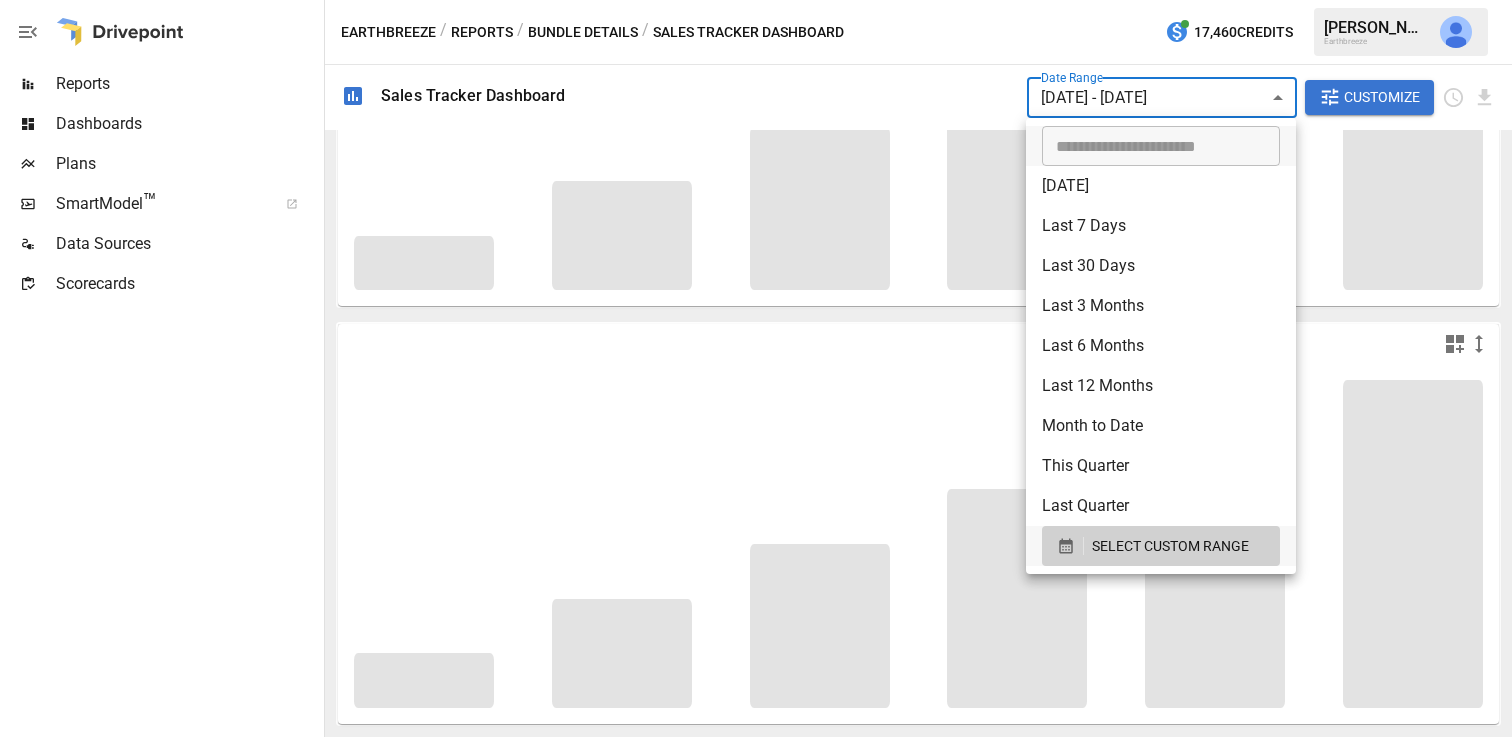click at bounding box center [756, 368] 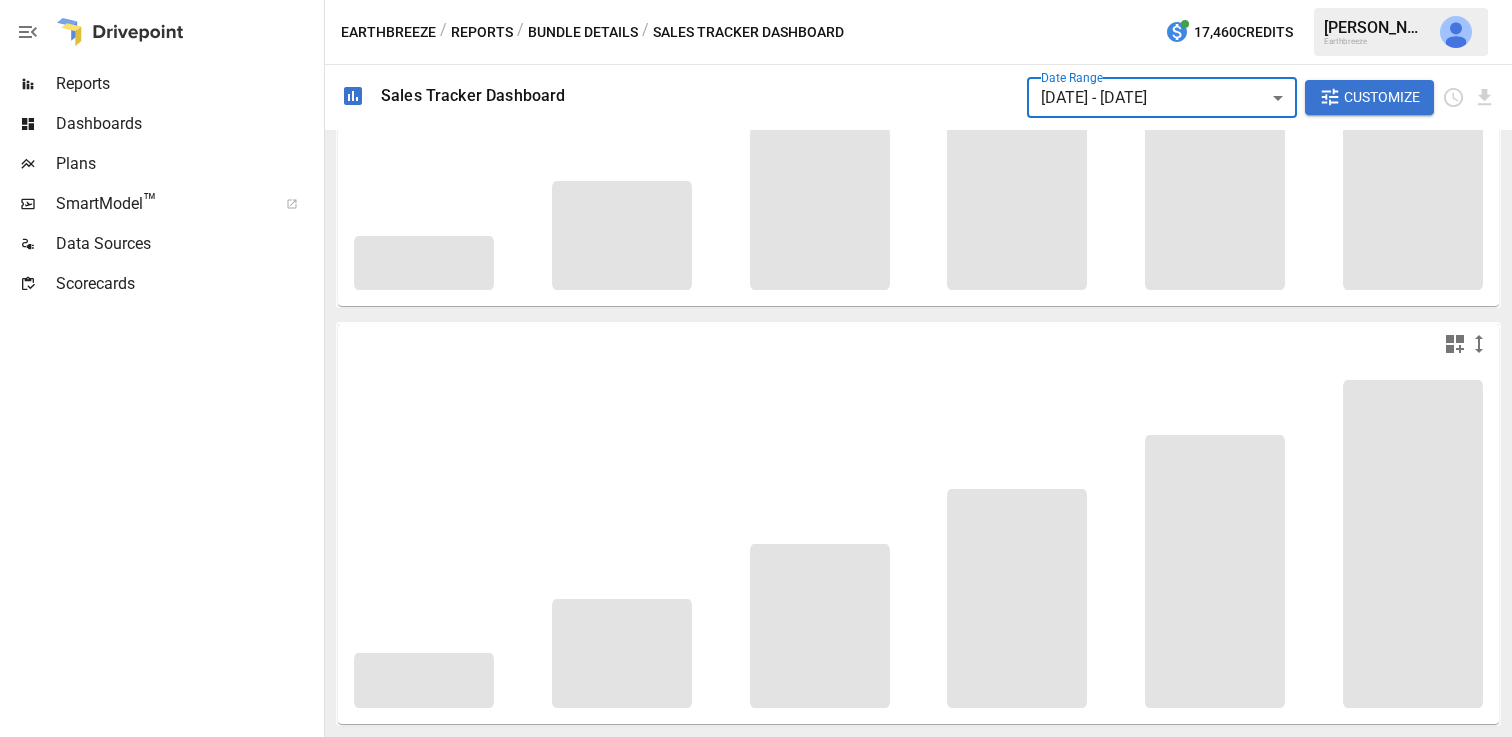 click on "Reports Dashboards Plans SmartModel ™ Data Sources Scorecards Earthbreeze / Reports / Bundle Details / Sales Tracker Dashboard 17,460  Credits [PERSON_NAME] Earthbreeze Sales Tracker Dashboard Date Range [DATE] - [DATE] ****** ​ Customize DTC Sales (First-Time) Subsc… [DATE]-24 Aug-24 Sep-24 Oct-24 Nov-24 Dec-24 Jan-25 Feb-25 Mar-25 Apr-25 May-25 Jun-25 [DATE]-25 0 100,… 200,… 300,… 400,… 500,… 600,… Subscr… DTC Sales (Returning) Subsc… [DATE]-24 Aug-24 Sep-24 Oct-24 Nov-24 Dec-24 Jan-25 Feb-25 Mar-25 Apr-25 May-25 Jun-25 [DATE]-25 0 1,00… 2,00… 3,00… 4,00… Subscr… Amazon Sales (First-Time) Subsc… [DATE]-24 Aug-24 Sep-24 Oct-24 Nov-24 Dec-24 Jan-25 Feb-25 Mar-25 Apr-25 May-25 Jun-25 [DATE]-25 0 20,000 40,000 60,000 80,000 100,… Subsc… Amazon Sales (Returning) Subsc… [DATE]-24 Aug-24 Sep-24 Oct-24 Nov-24 Dec-24 Jan-25 Feb-25 Mar-25 Apr-25 May-25 Jun-25 [DATE]-25 0 200,… 400,… 600,… 800,… Subsc… DTC AOV (First-Time) [DATE]-24 Aug-24 Sep-24 Oct-24 Nov-24 Dec-24 Jan-25 Feb-25 Mar-25 Apr-25 0" at bounding box center (756, 0) 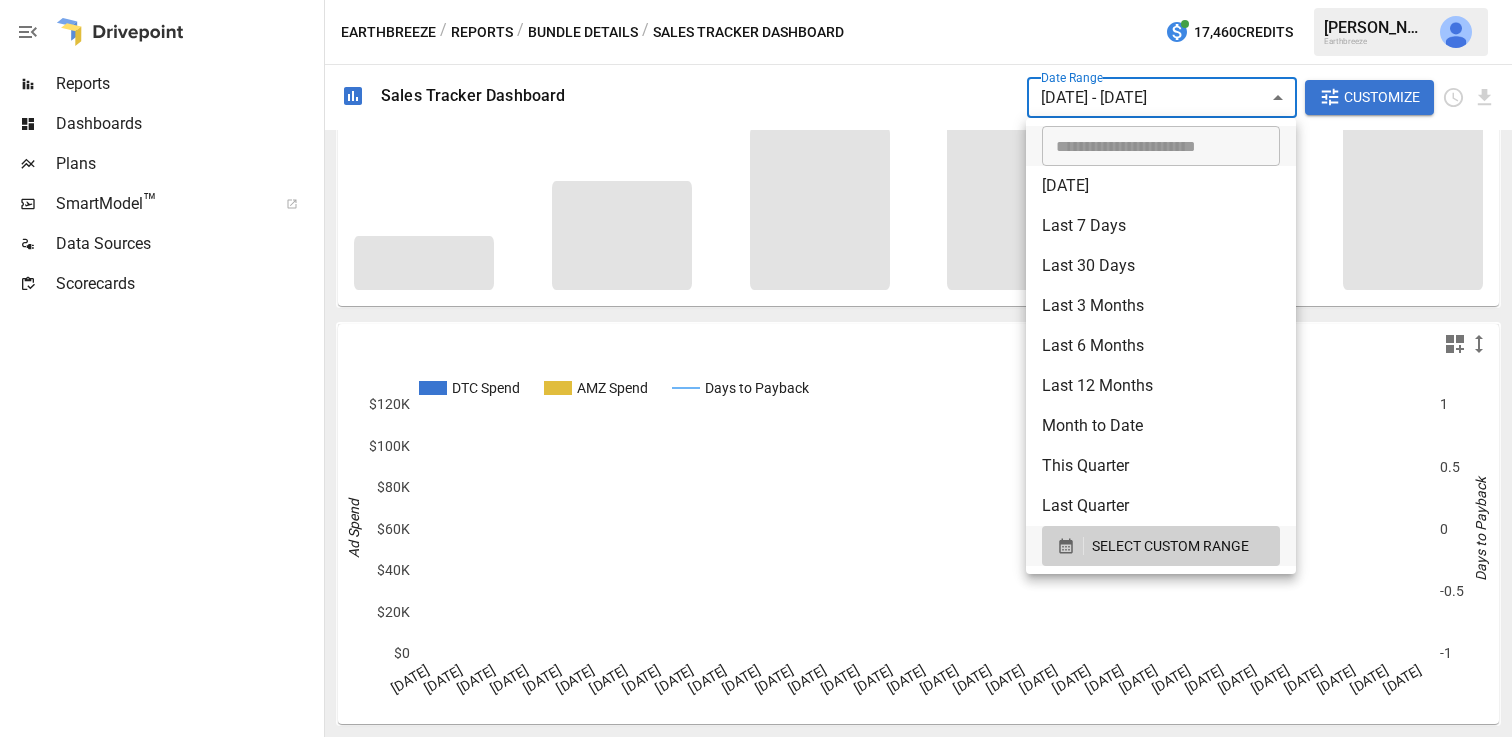 scroll, scrollTop: 2825, scrollLeft: 0, axis: vertical 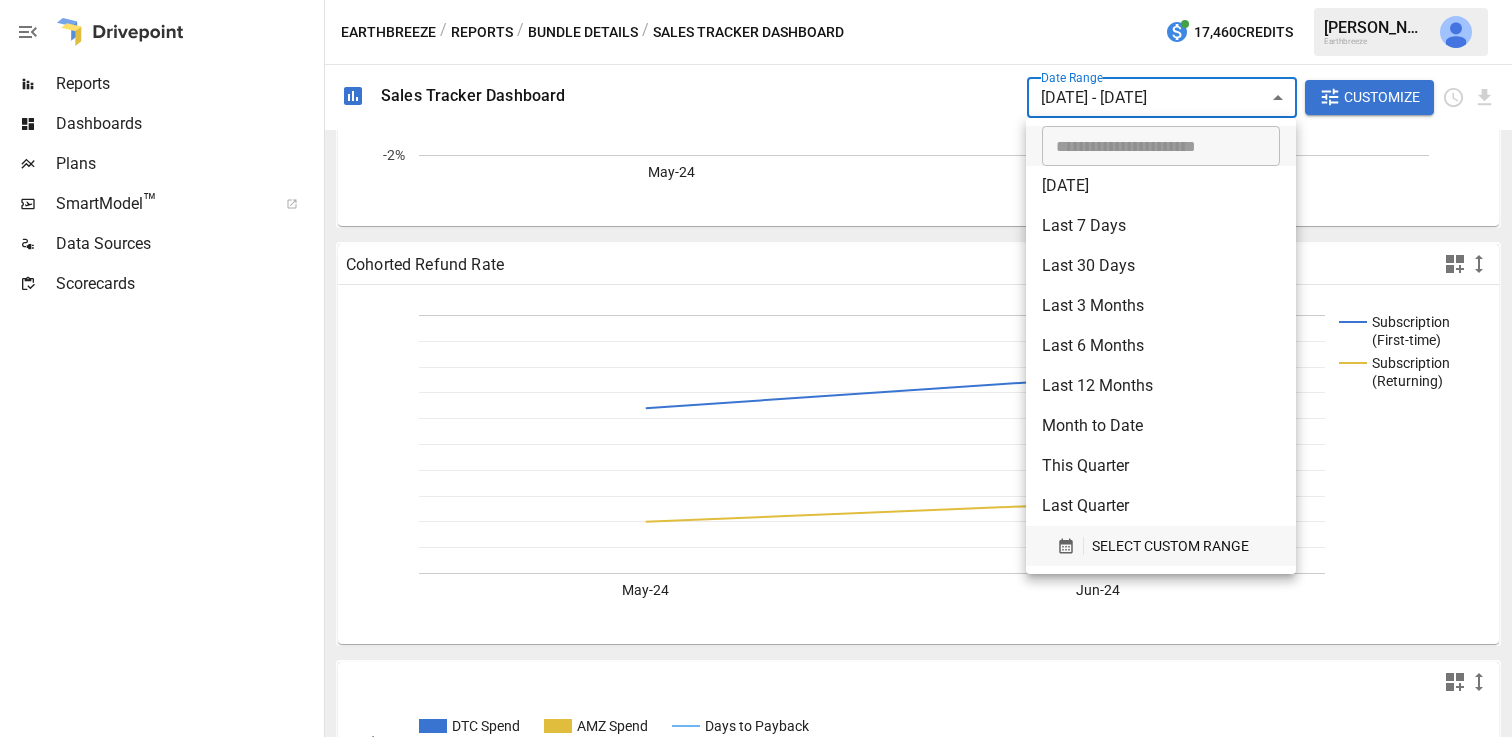 click on "SELECT CUSTOM RANGE" at bounding box center (1170, 546) 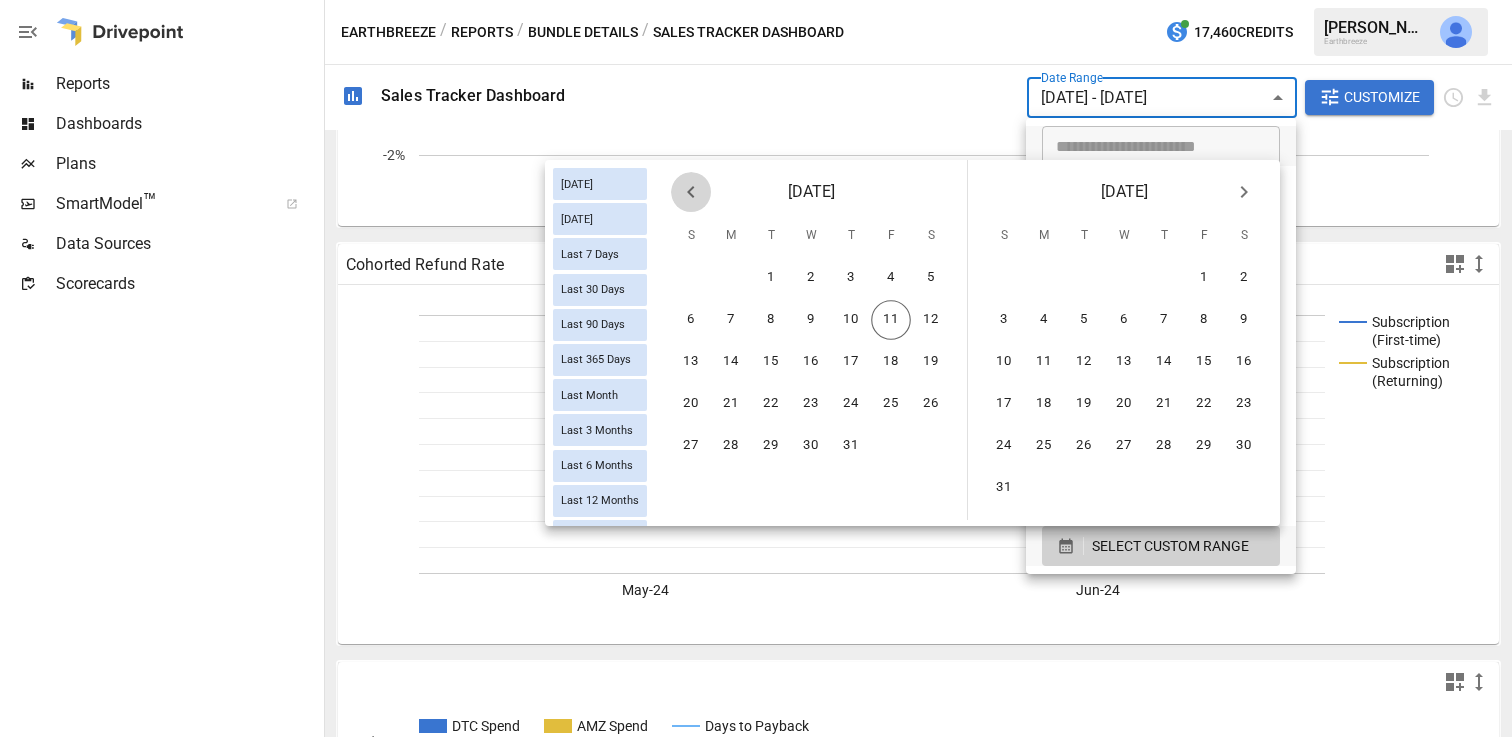 click at bounding box center [691, 192] 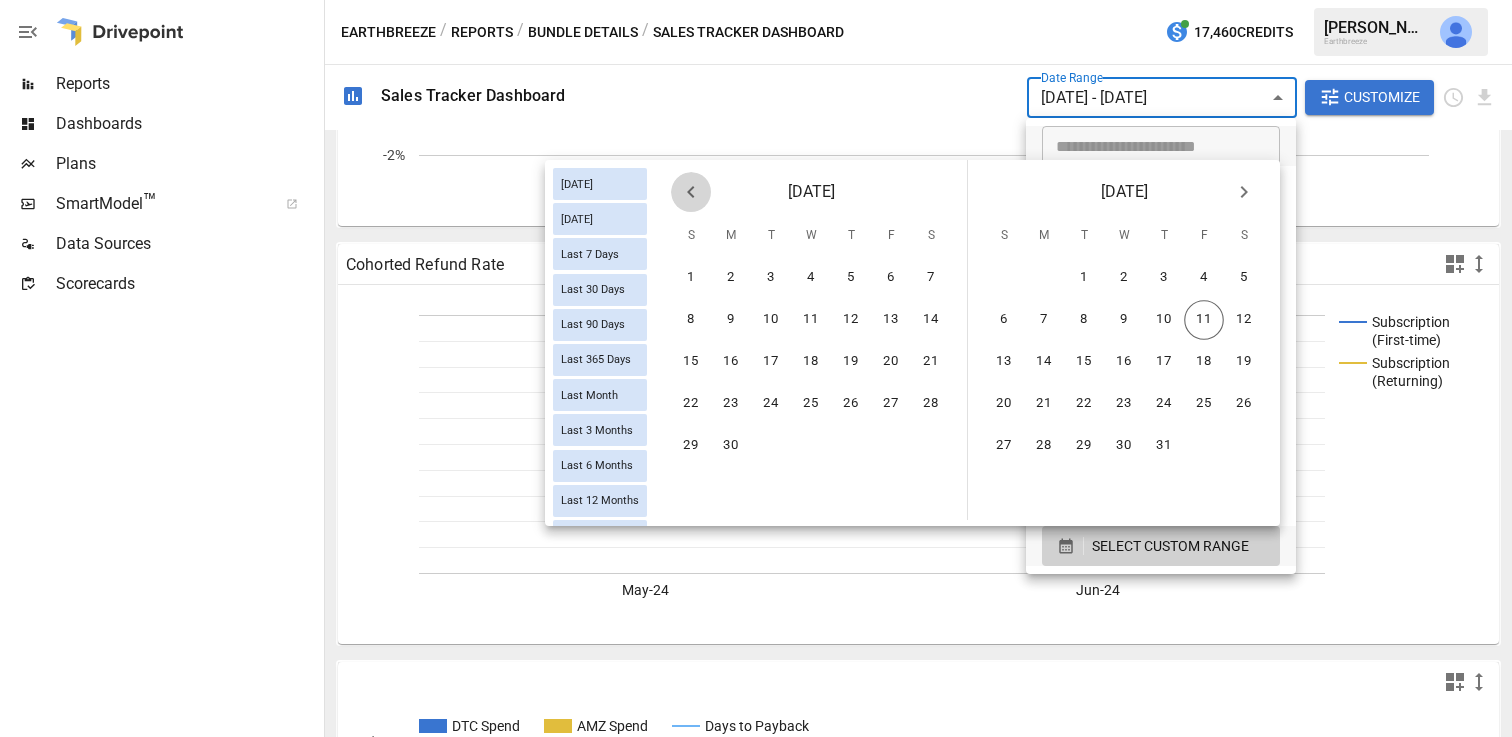 click at bounding box center [691, 192] 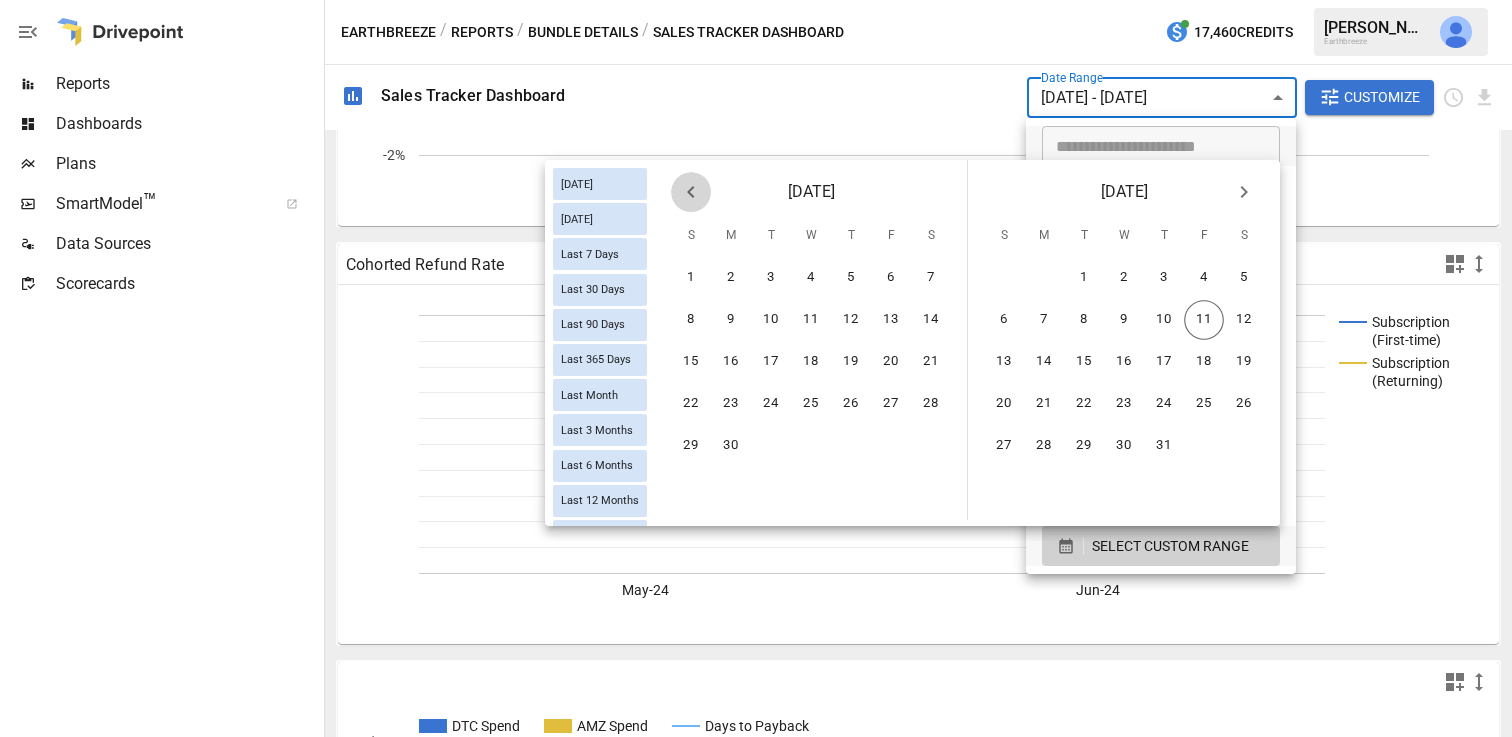 click at bounding box center (691, 192) 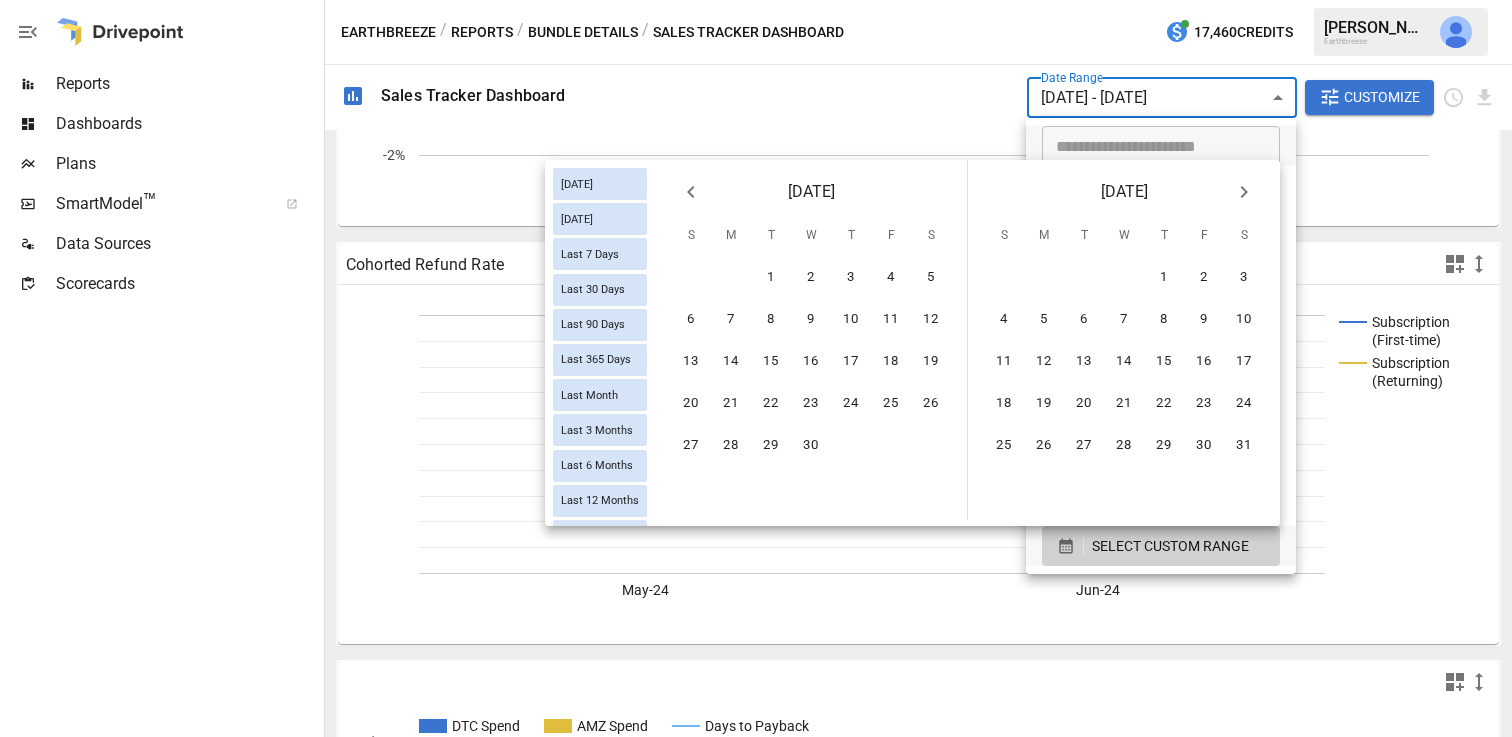 click at bounding box center (691, 192) 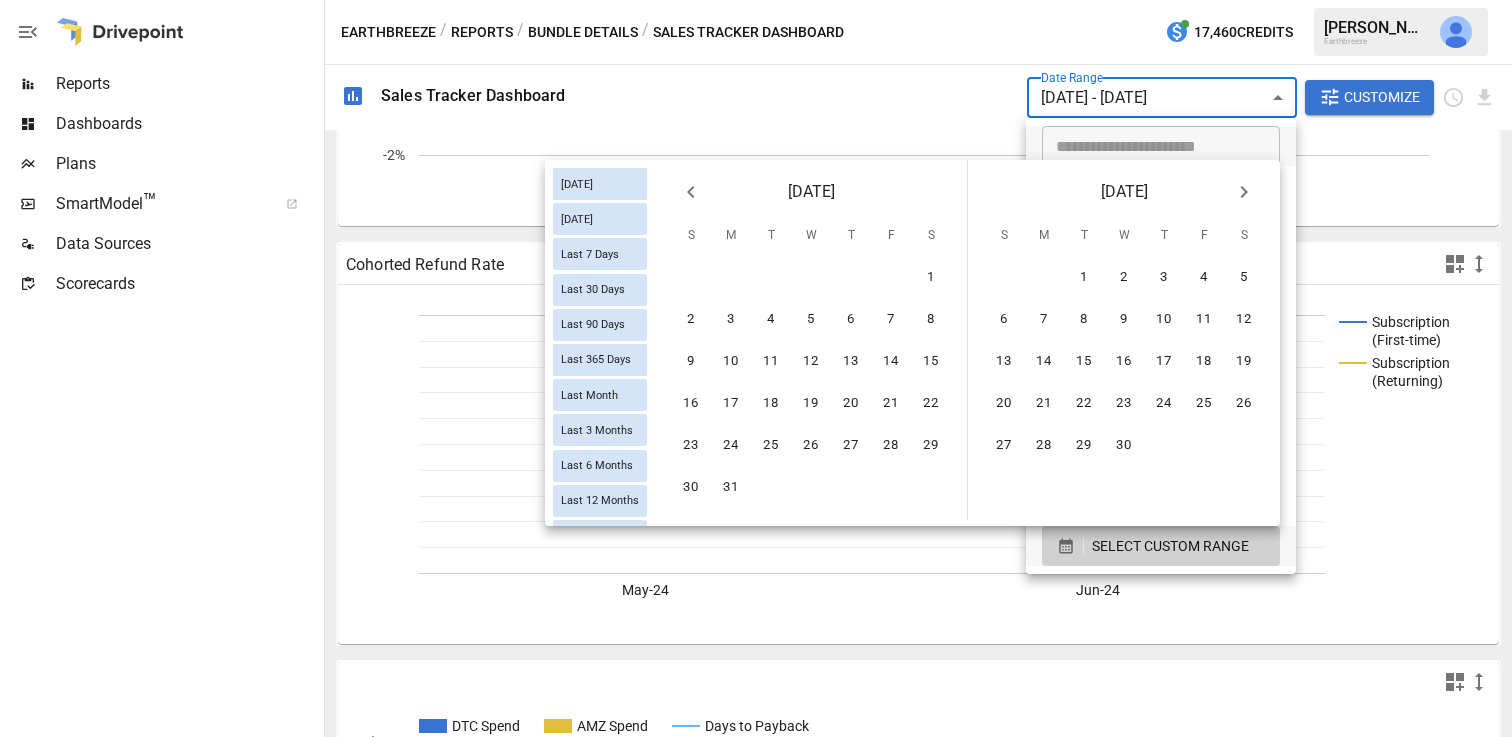 click at bounding box center [691, 192] 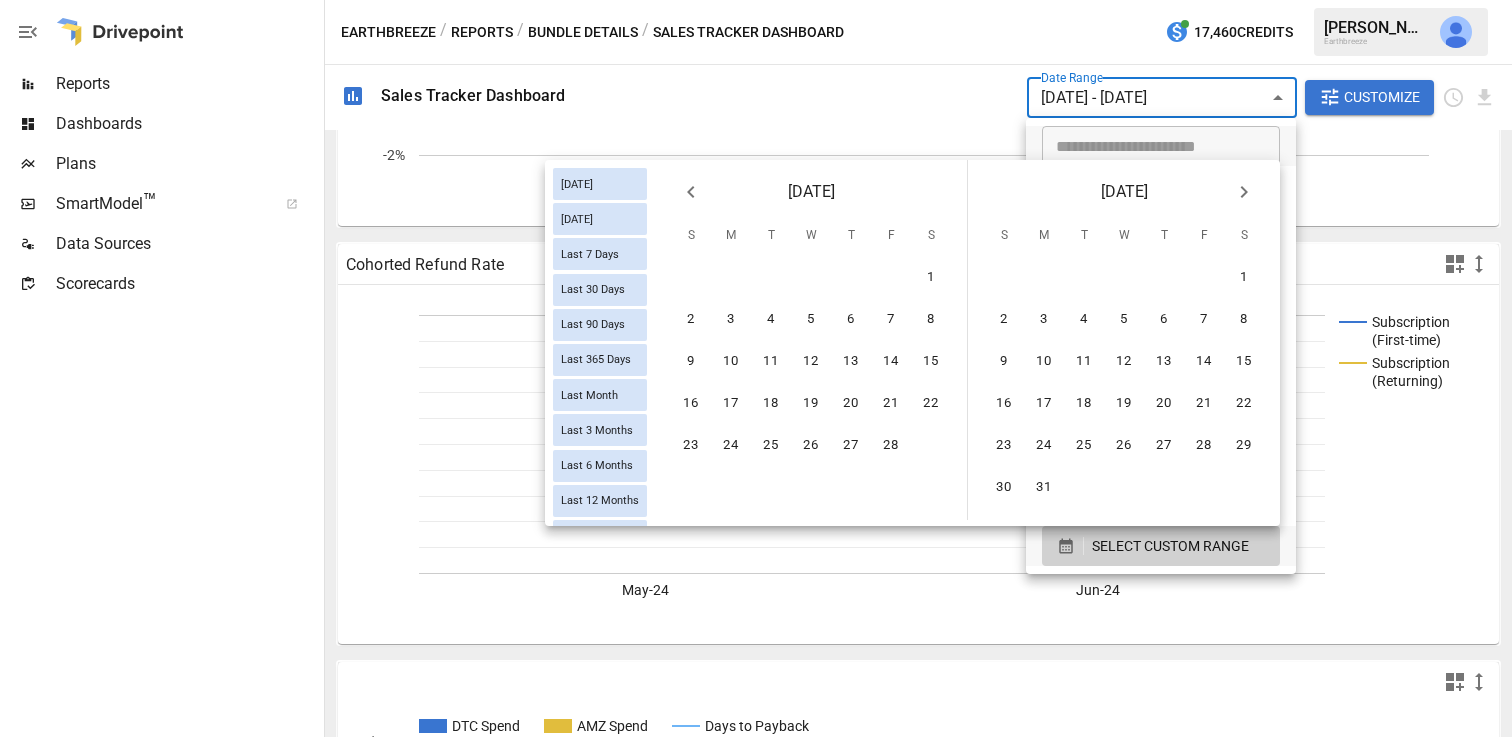 click at bounding box center [691, 192] 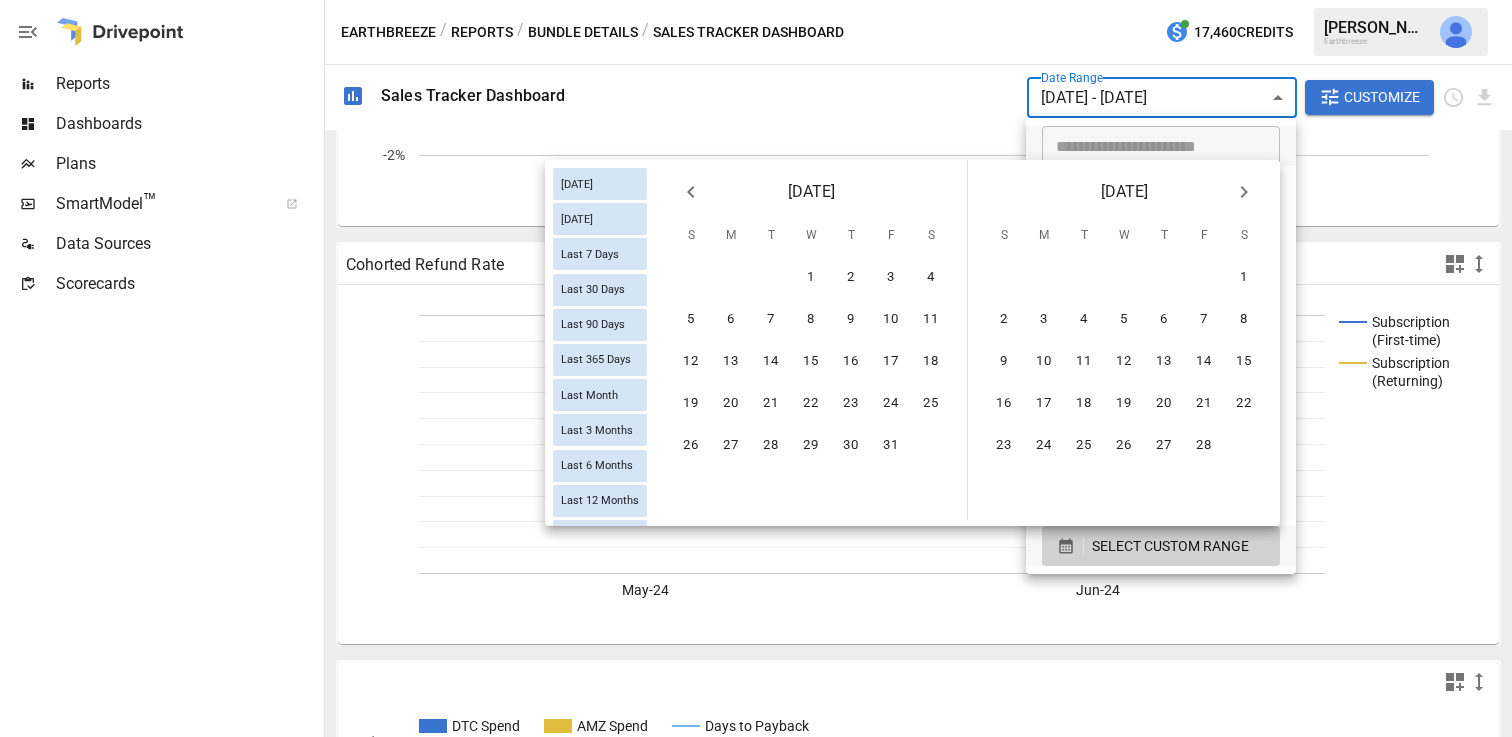 click at bounding box center (691, 192) 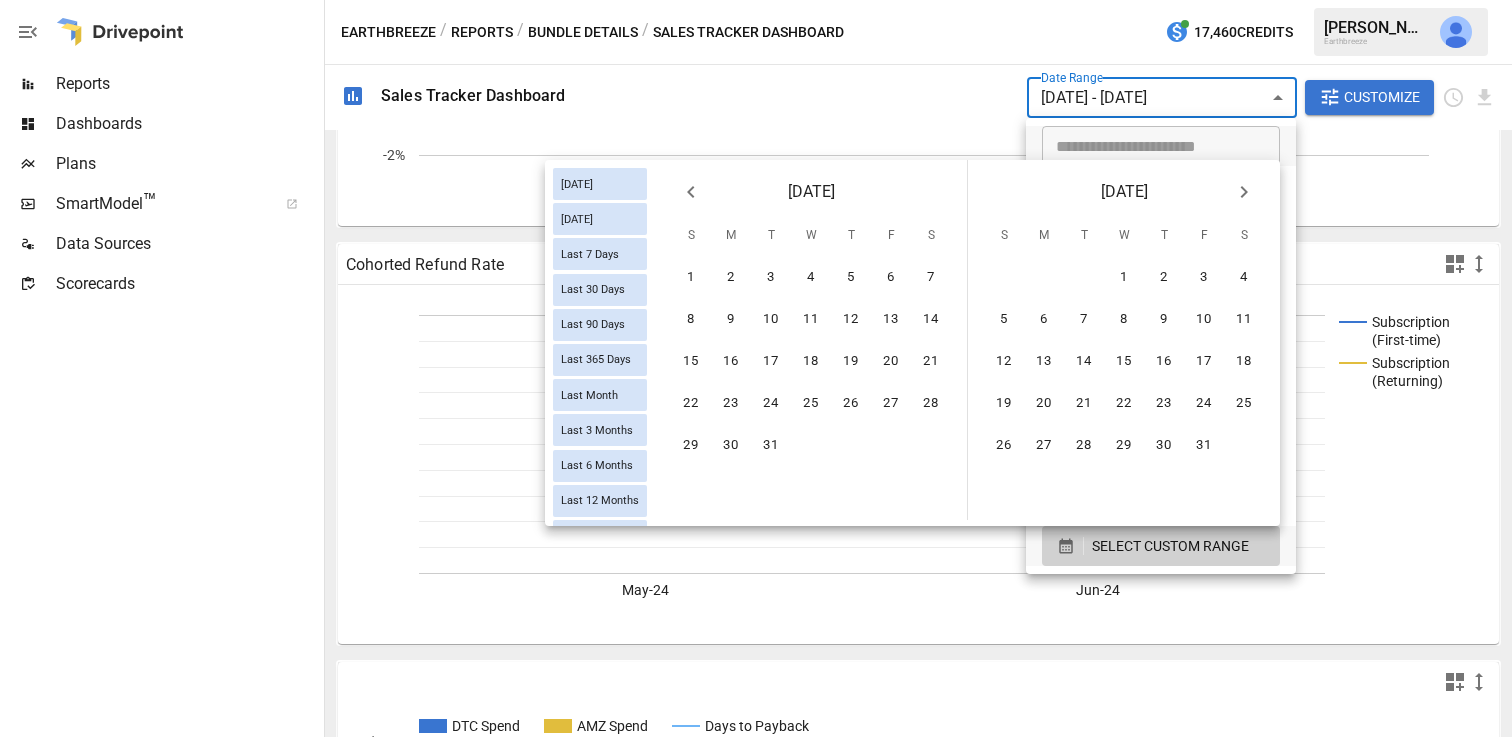 click at bounding box center [691, 192] 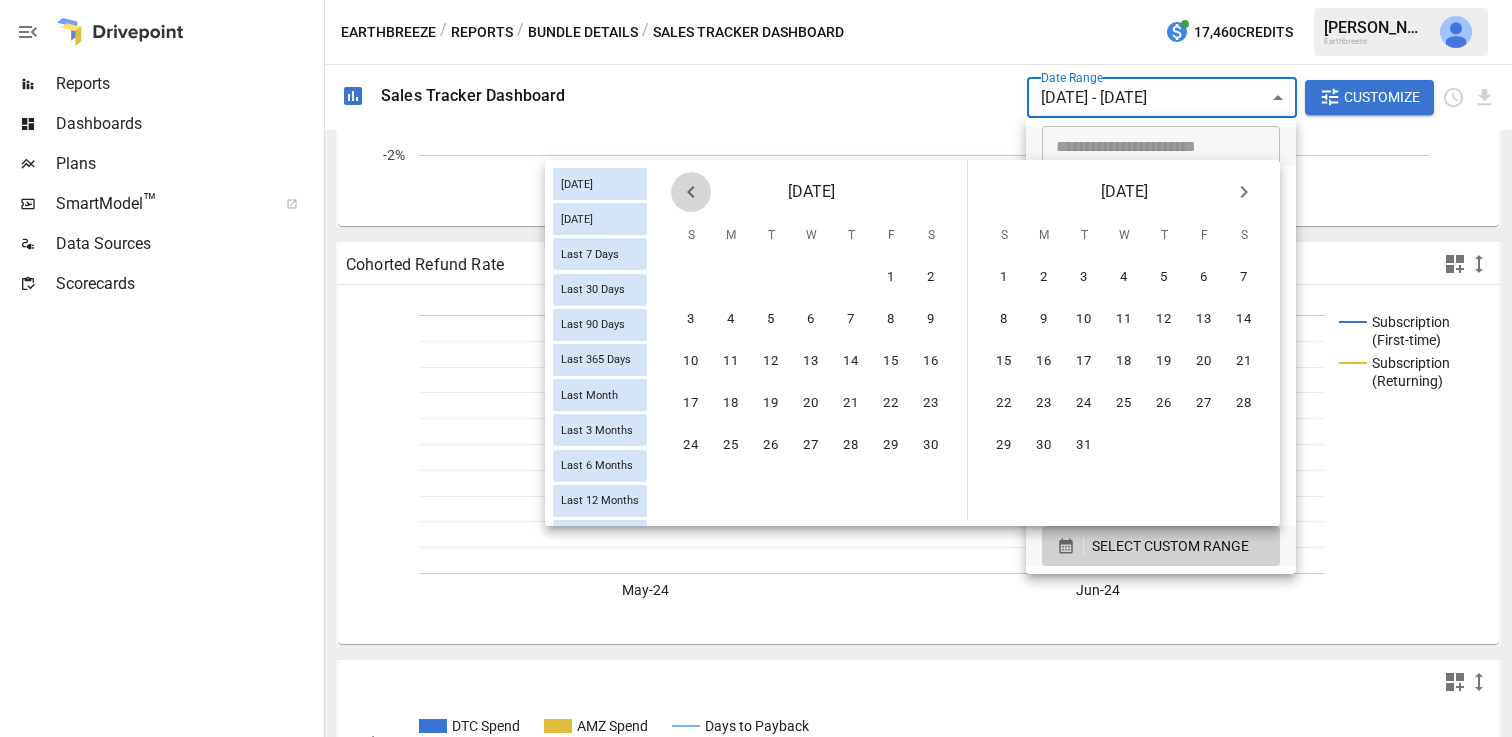 click at bounding box center (691, 192) 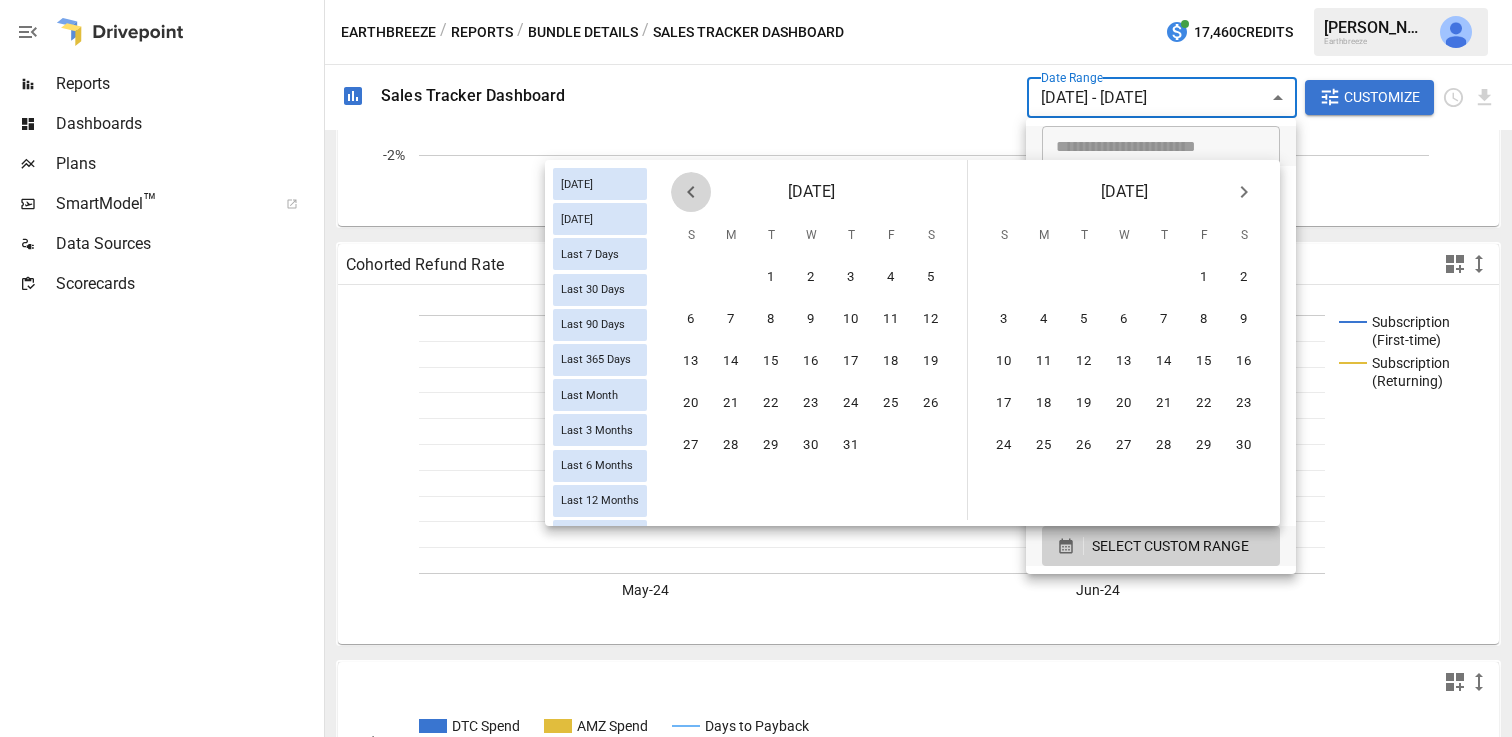 click at bounding box center (691, 192) 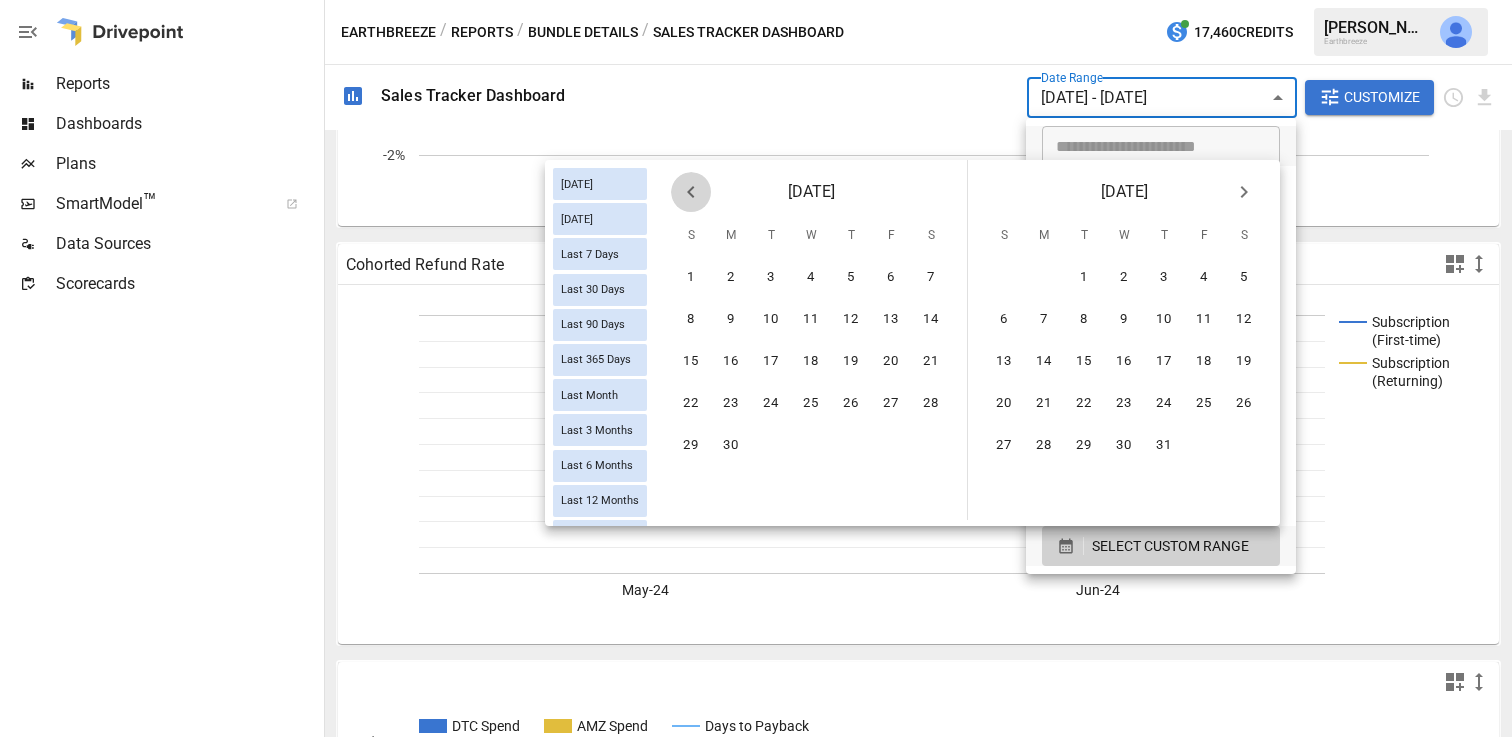 click at bounding box center [691, 192] 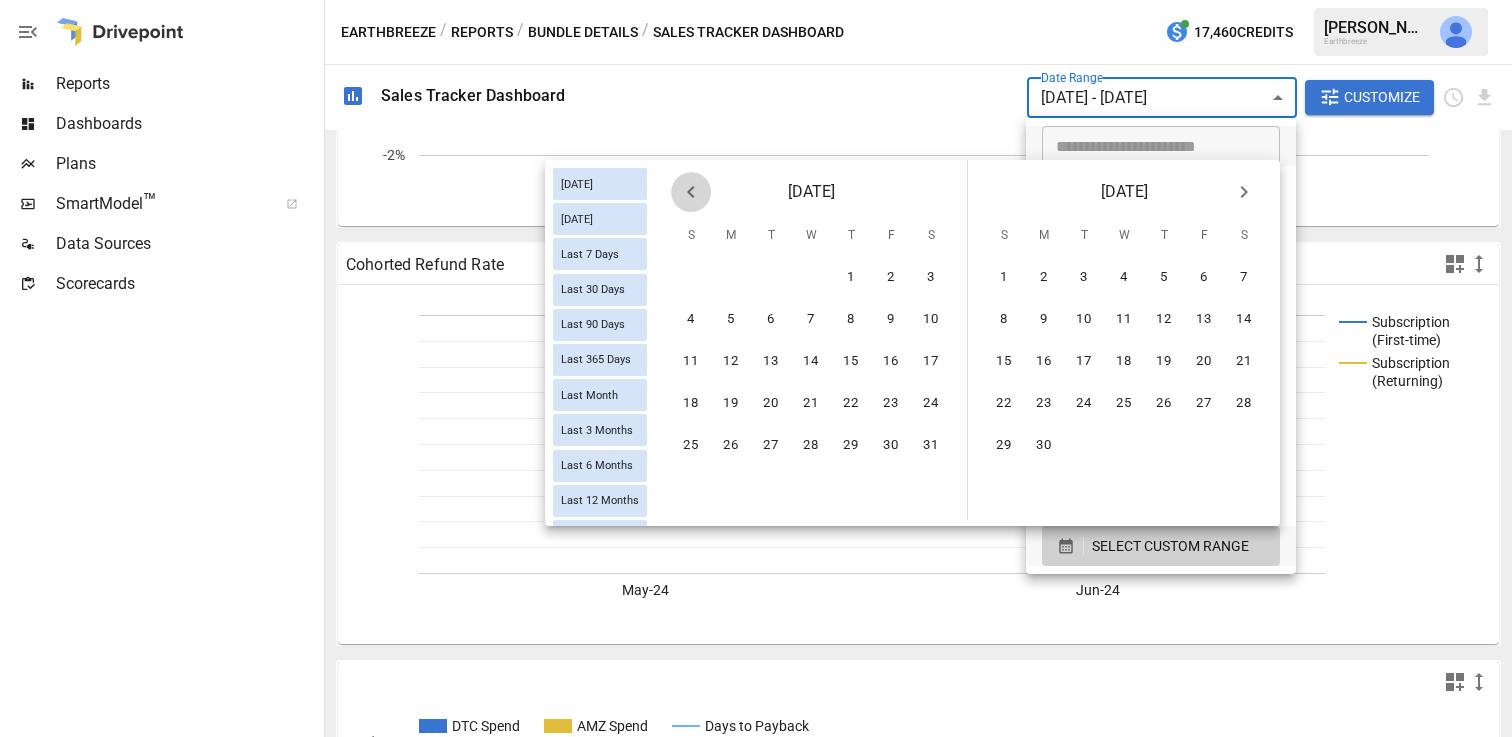 click 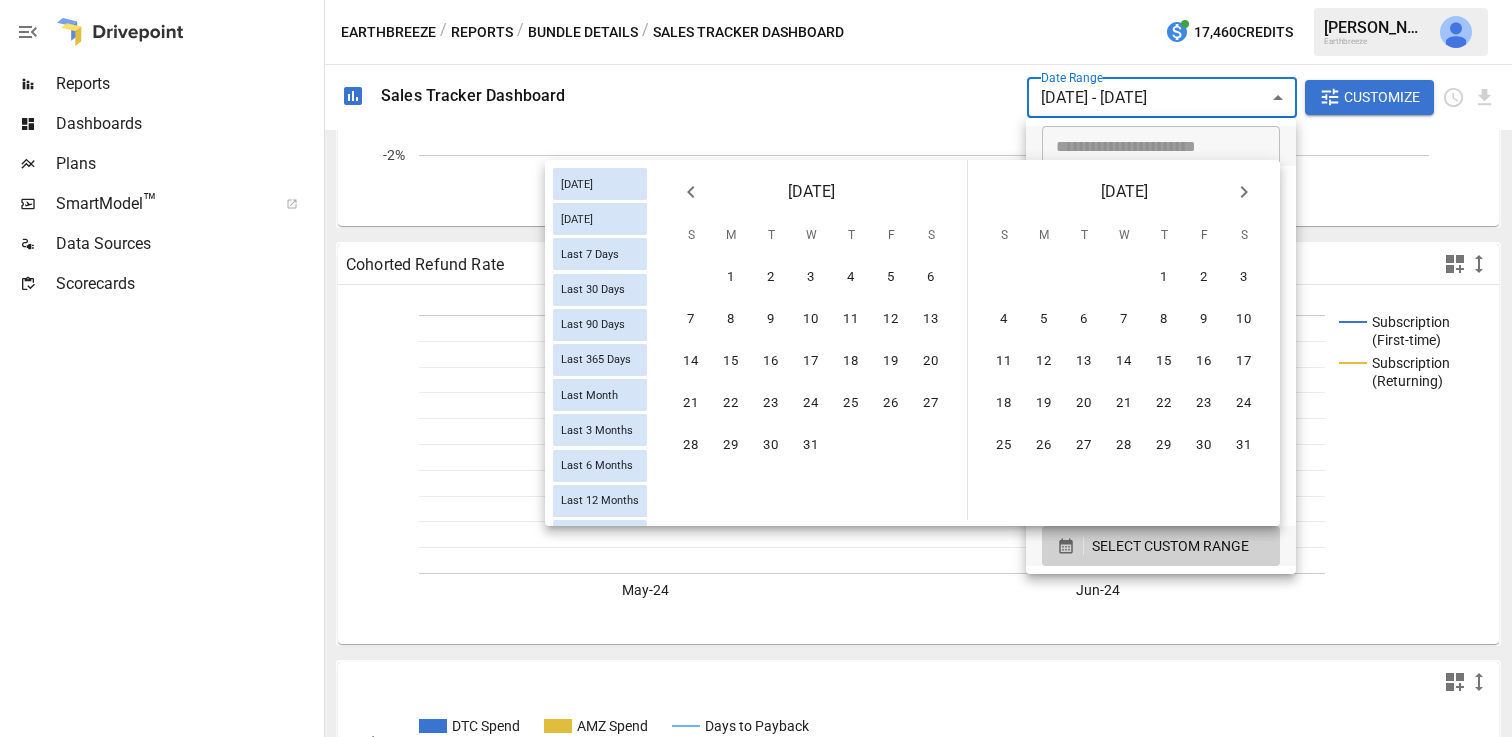 click 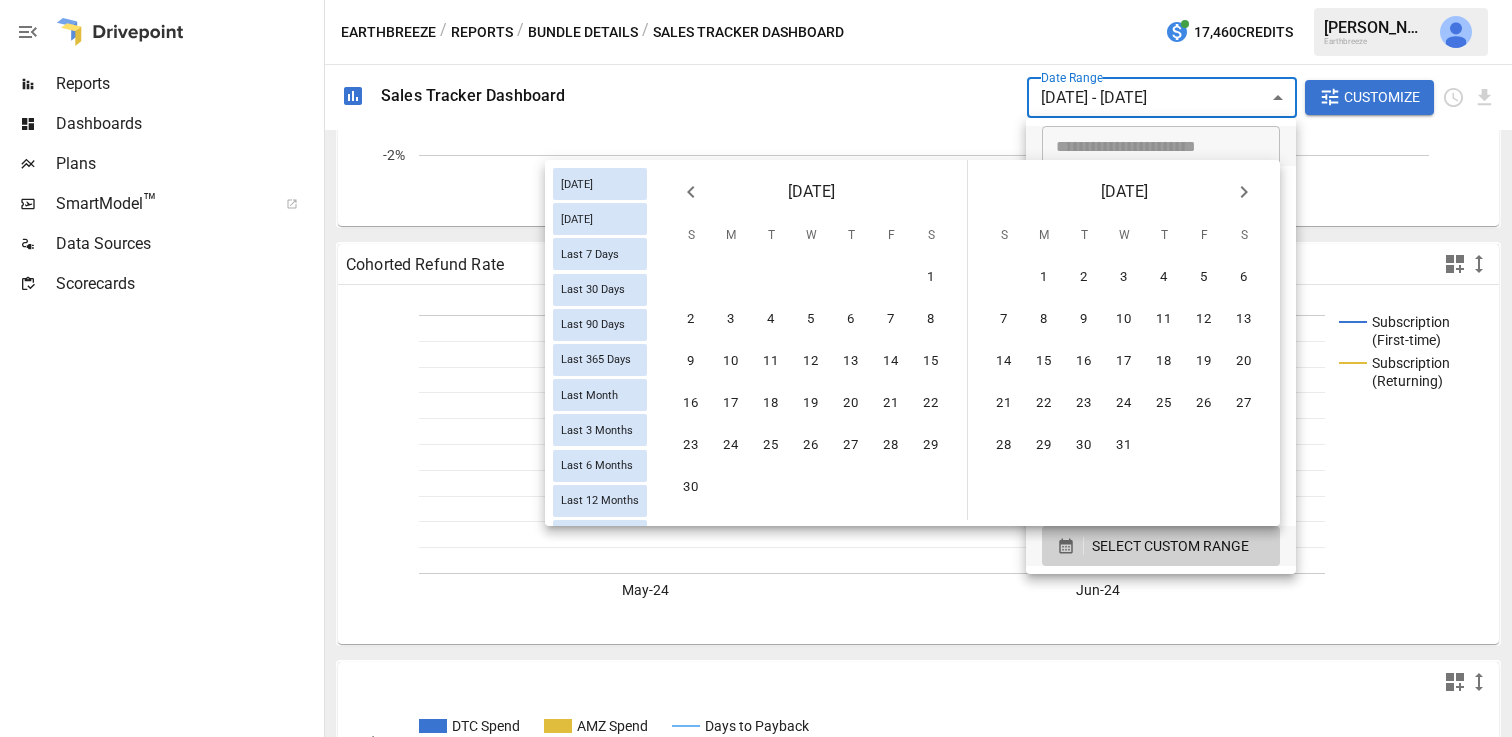 click 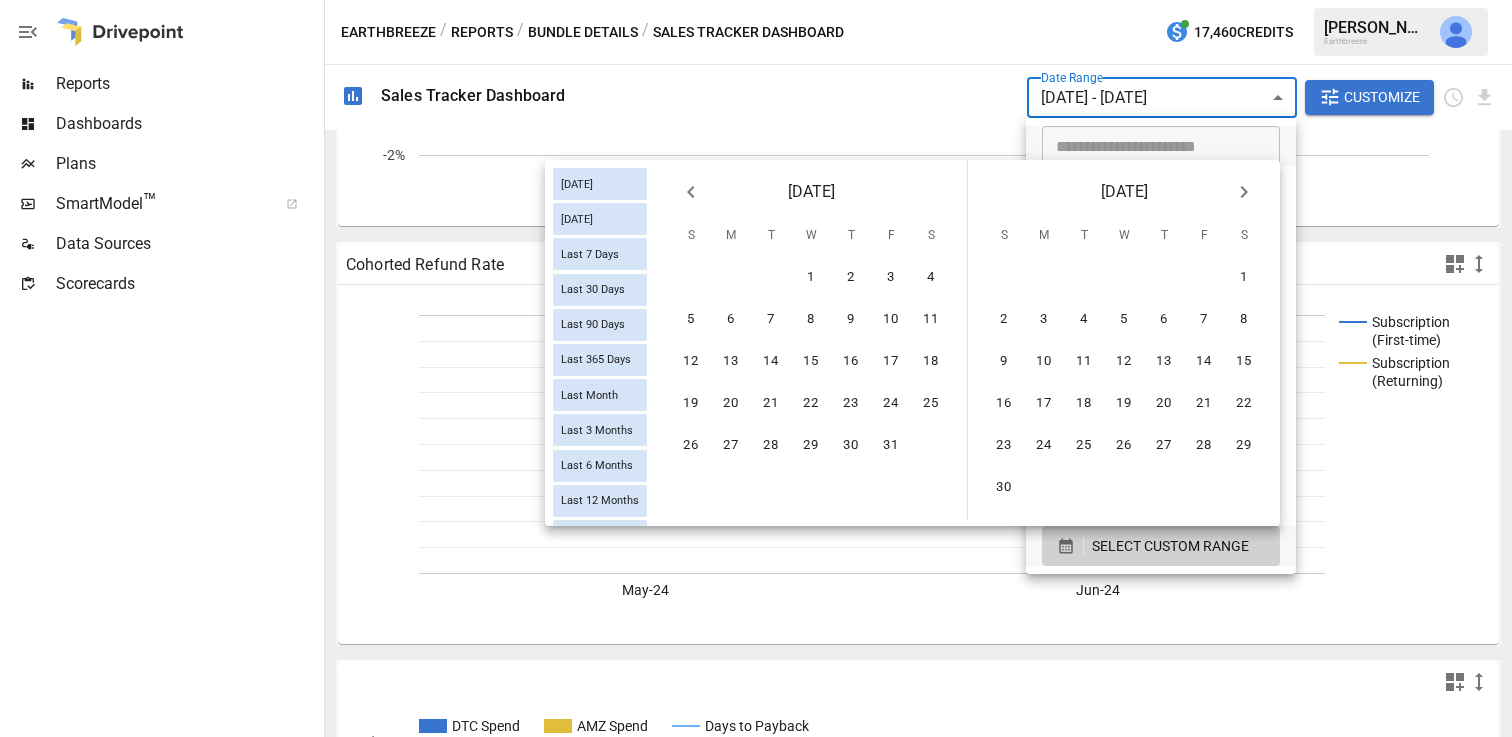 click 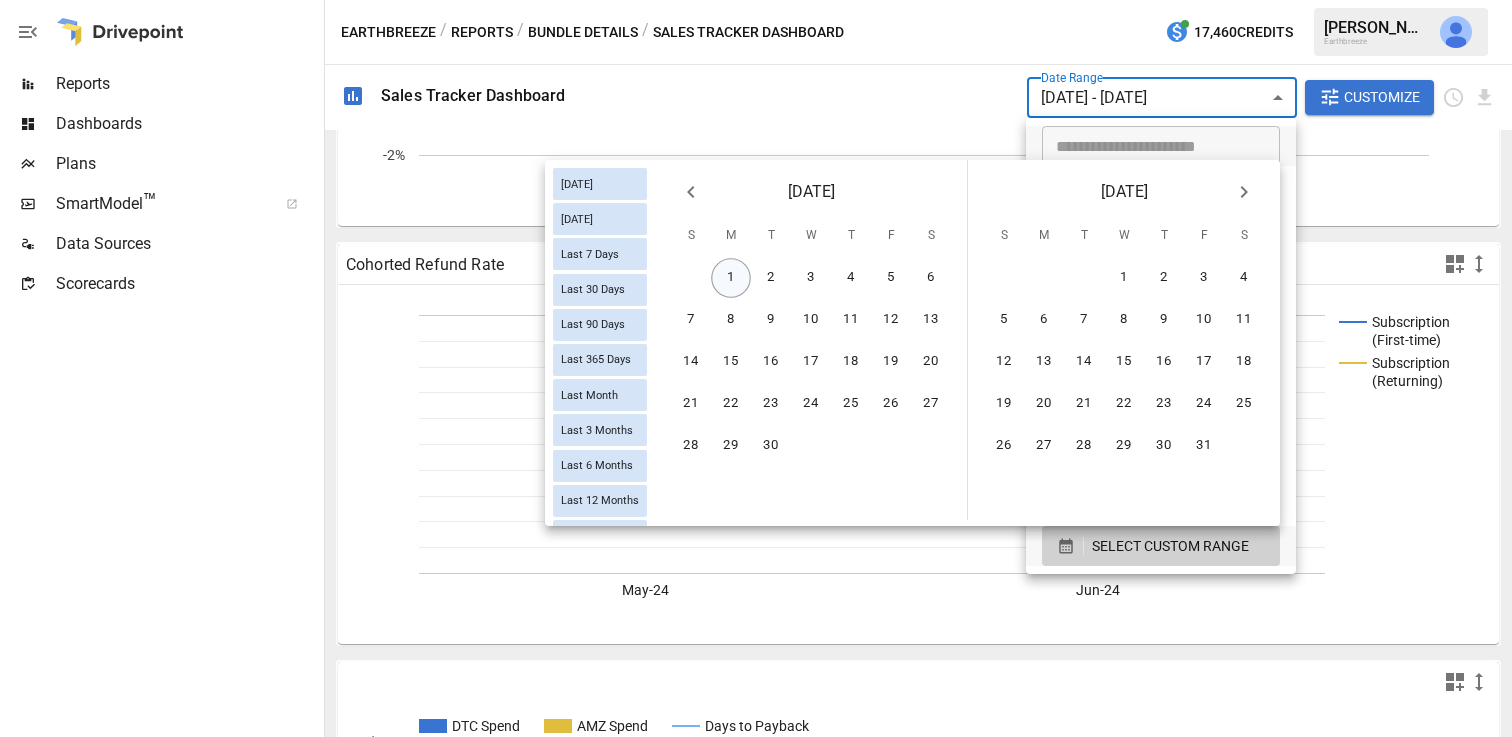 click on "1" at bounding box center [731, 278] 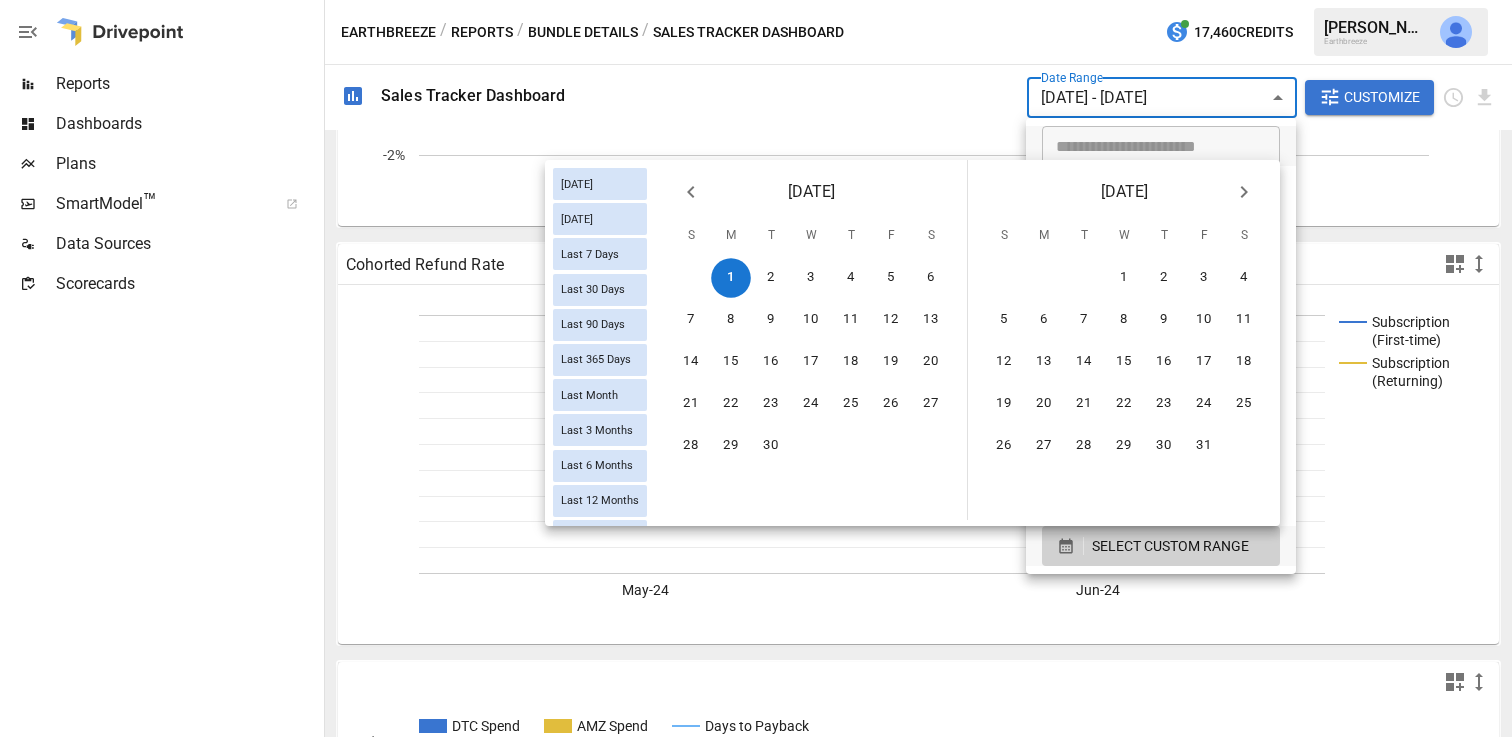 click at bounding box center (1244, 192) 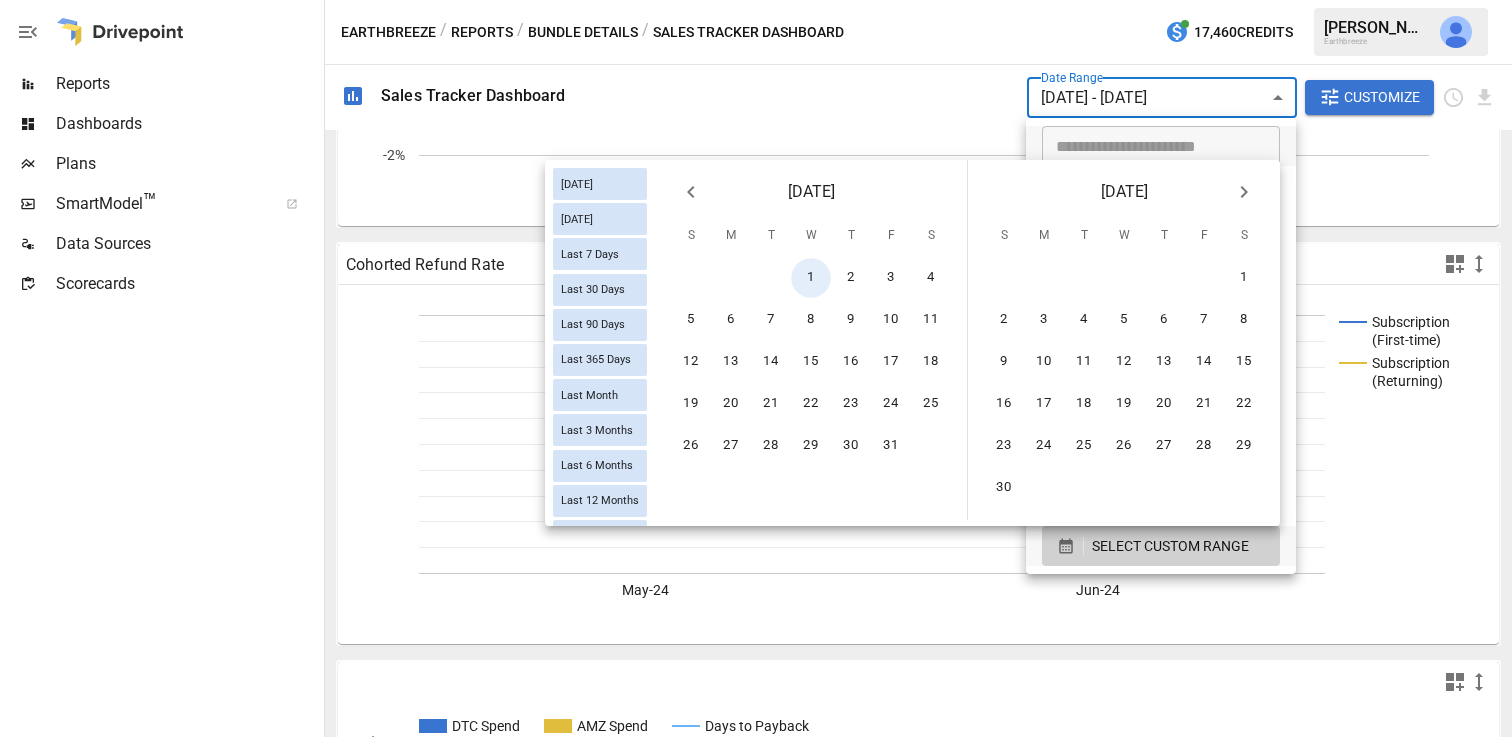 click at bounding box center (1244, 192) 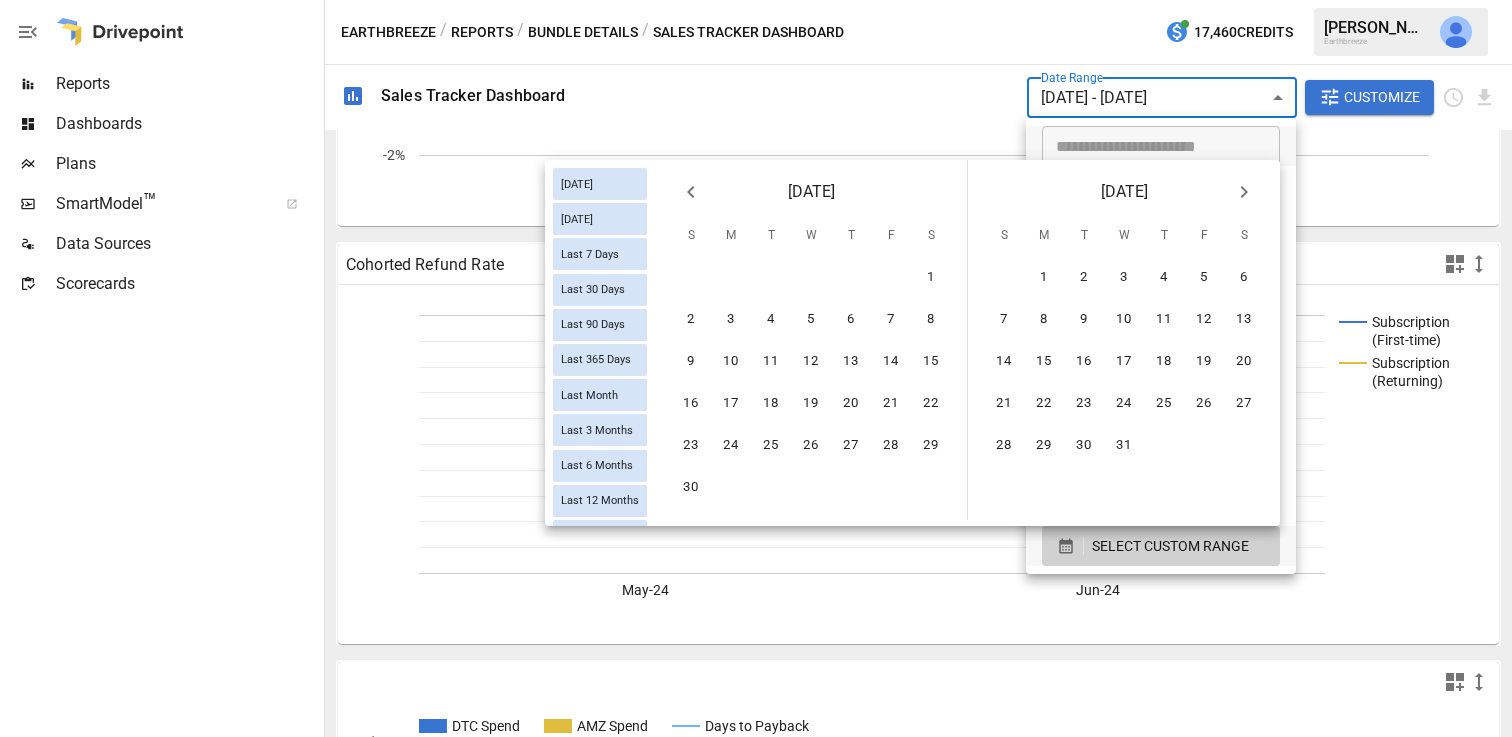 click at bounding box center [1244, 192] 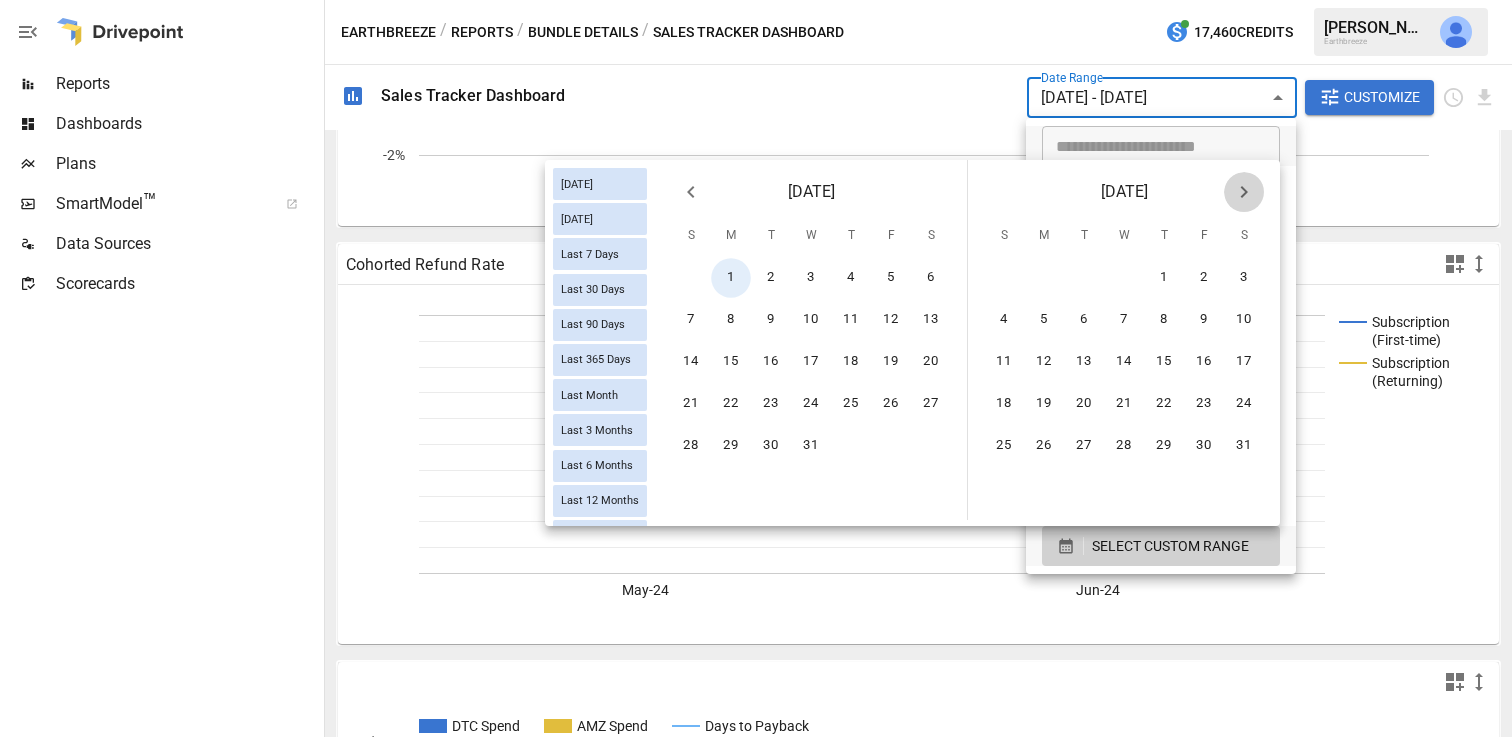 click at bounding box center (1244, 192) 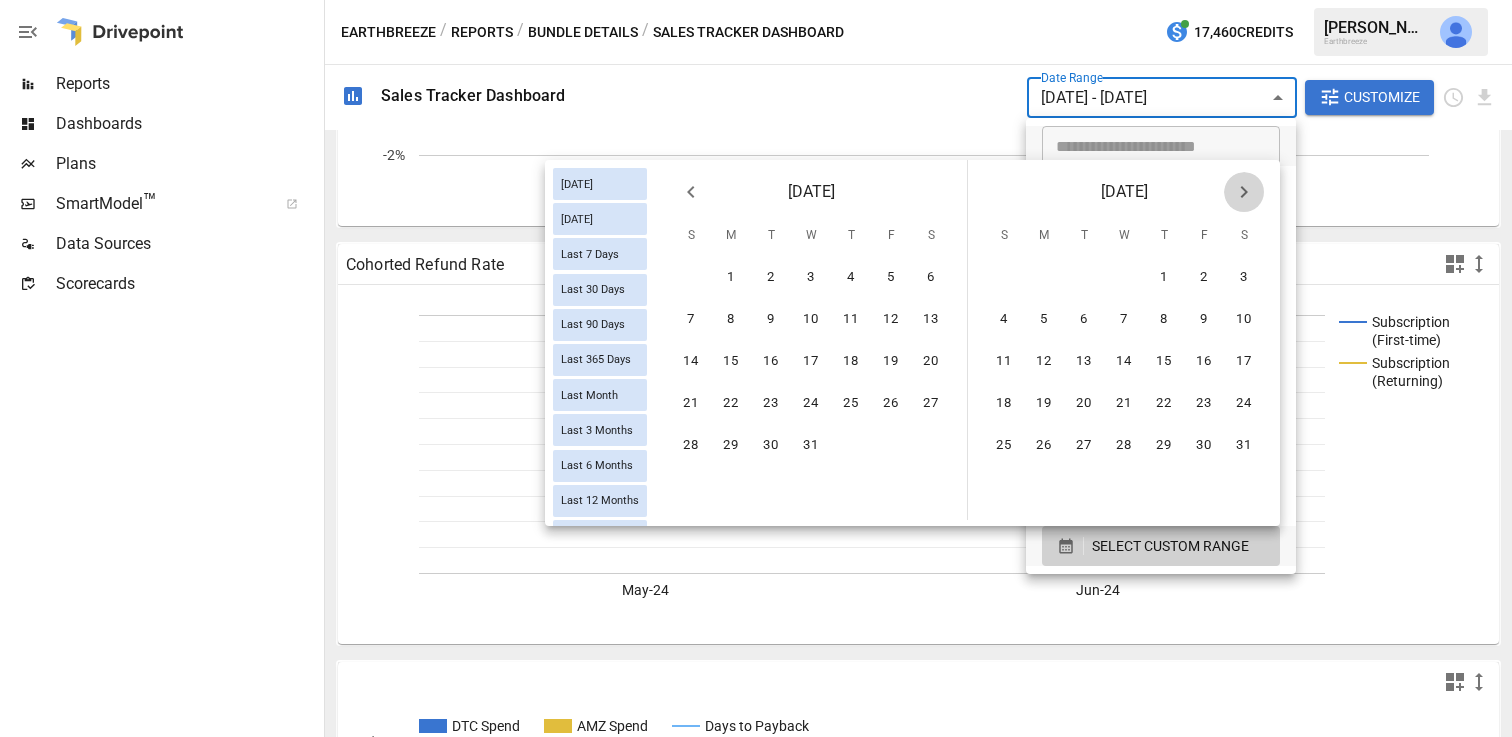 click at bounding box center (1244, 192) 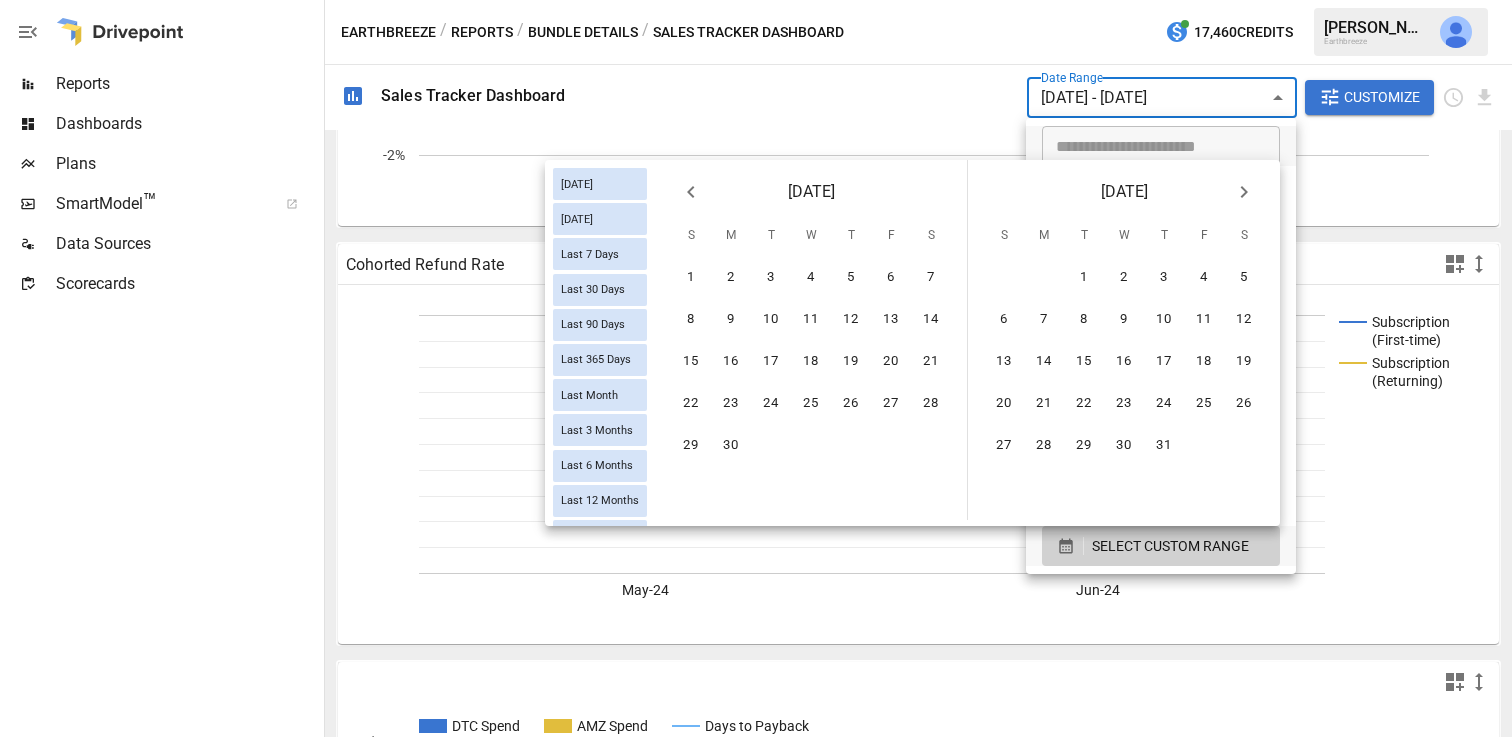 click at bounding box center (1244, 192) 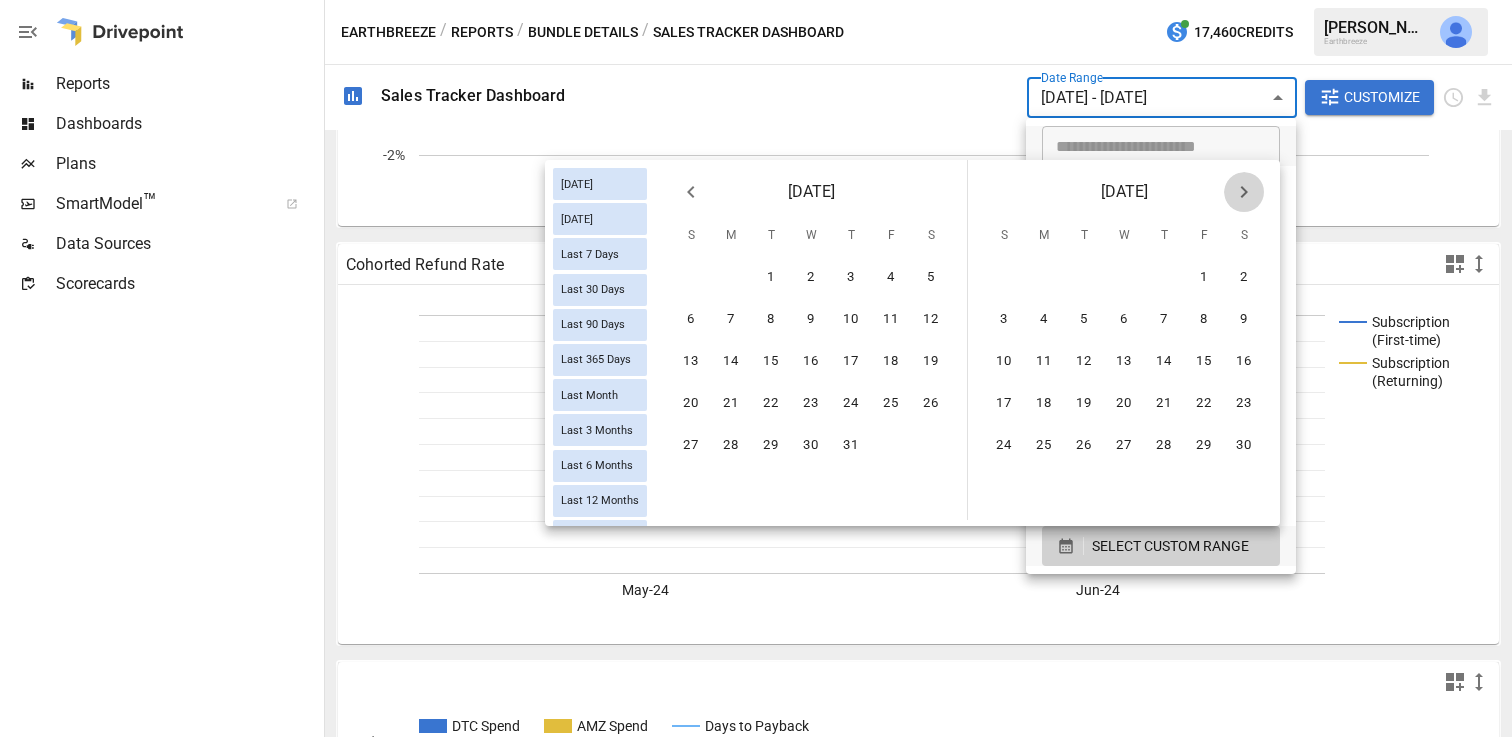 click at bounding box center (1244, 192) 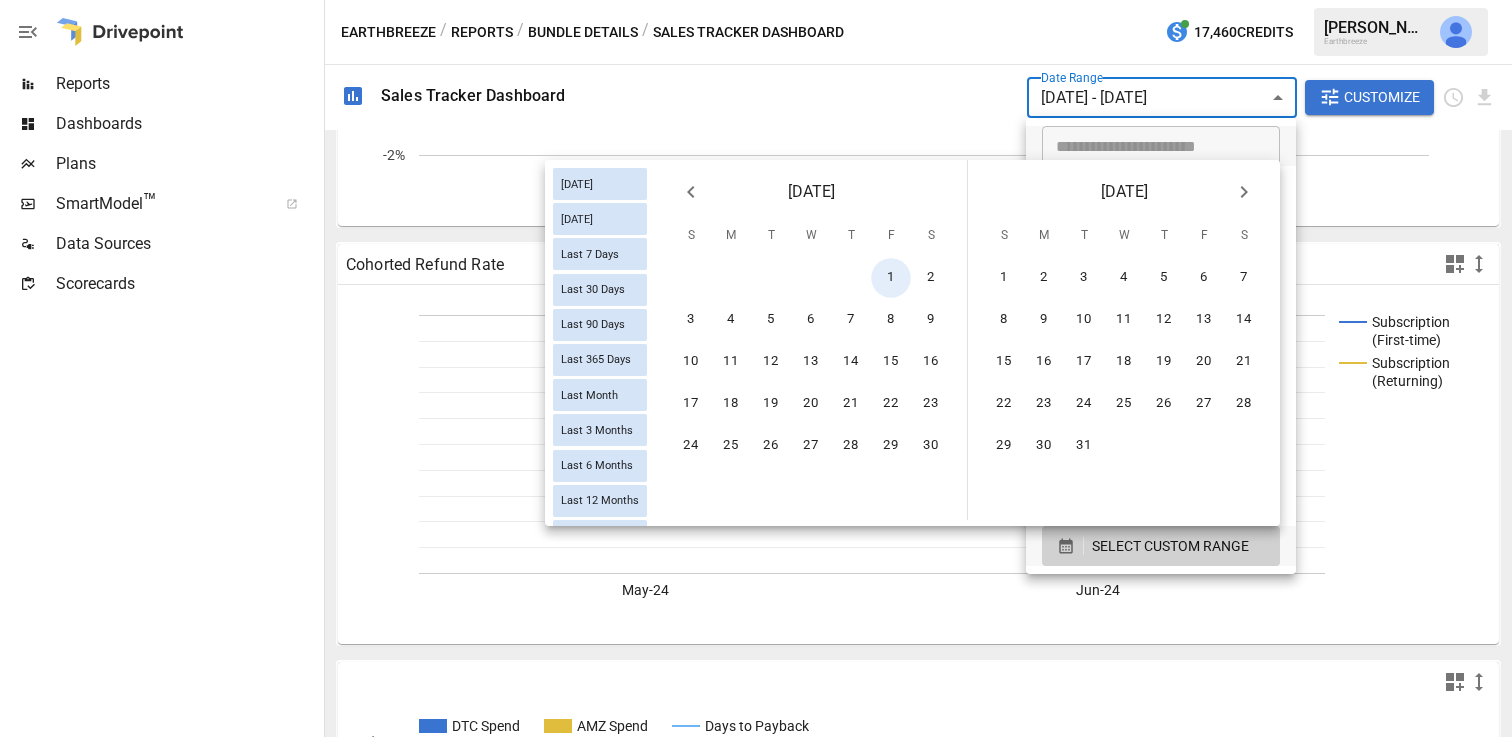 click at bounding box center [1244, 192] 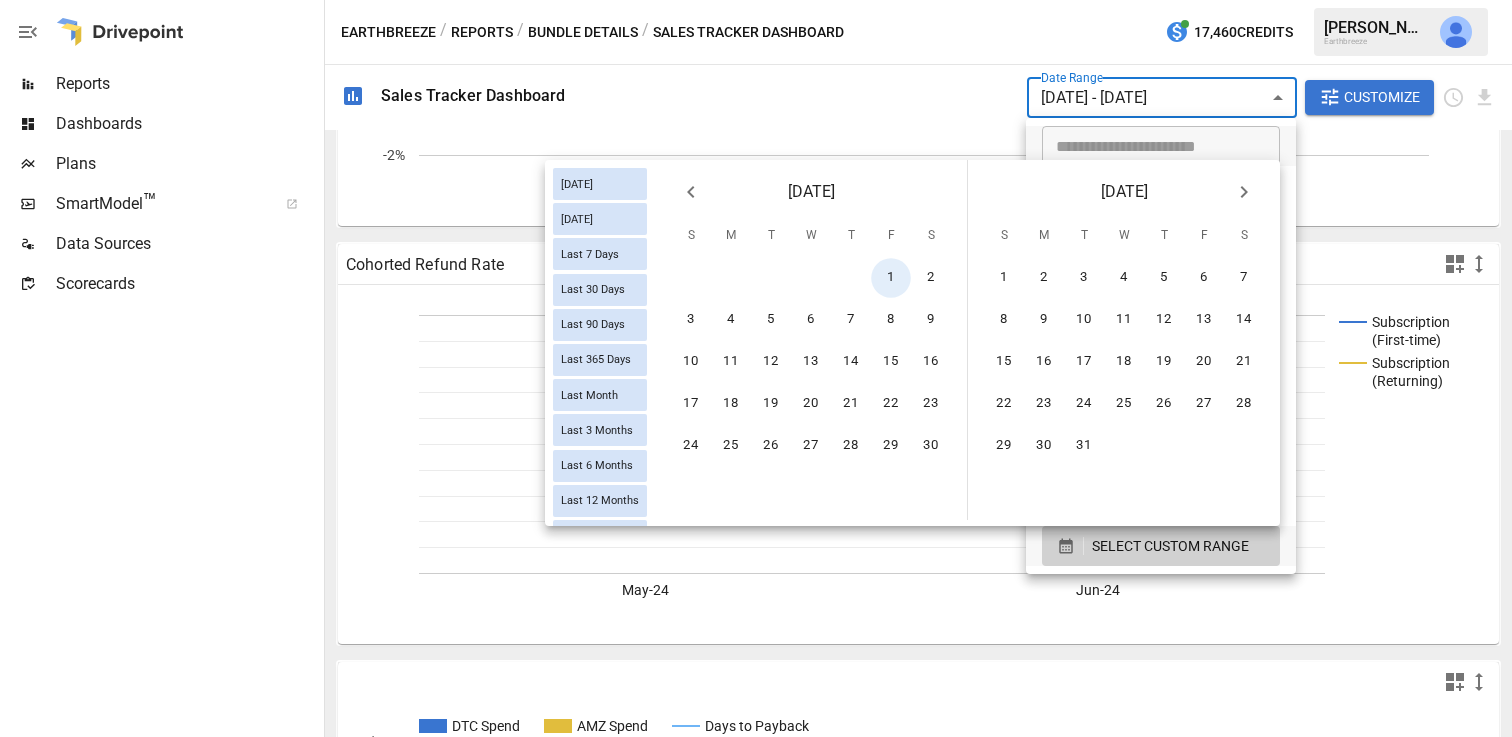scroll, scrollTop: 0, scrollLeft: 6, axis: horizontal 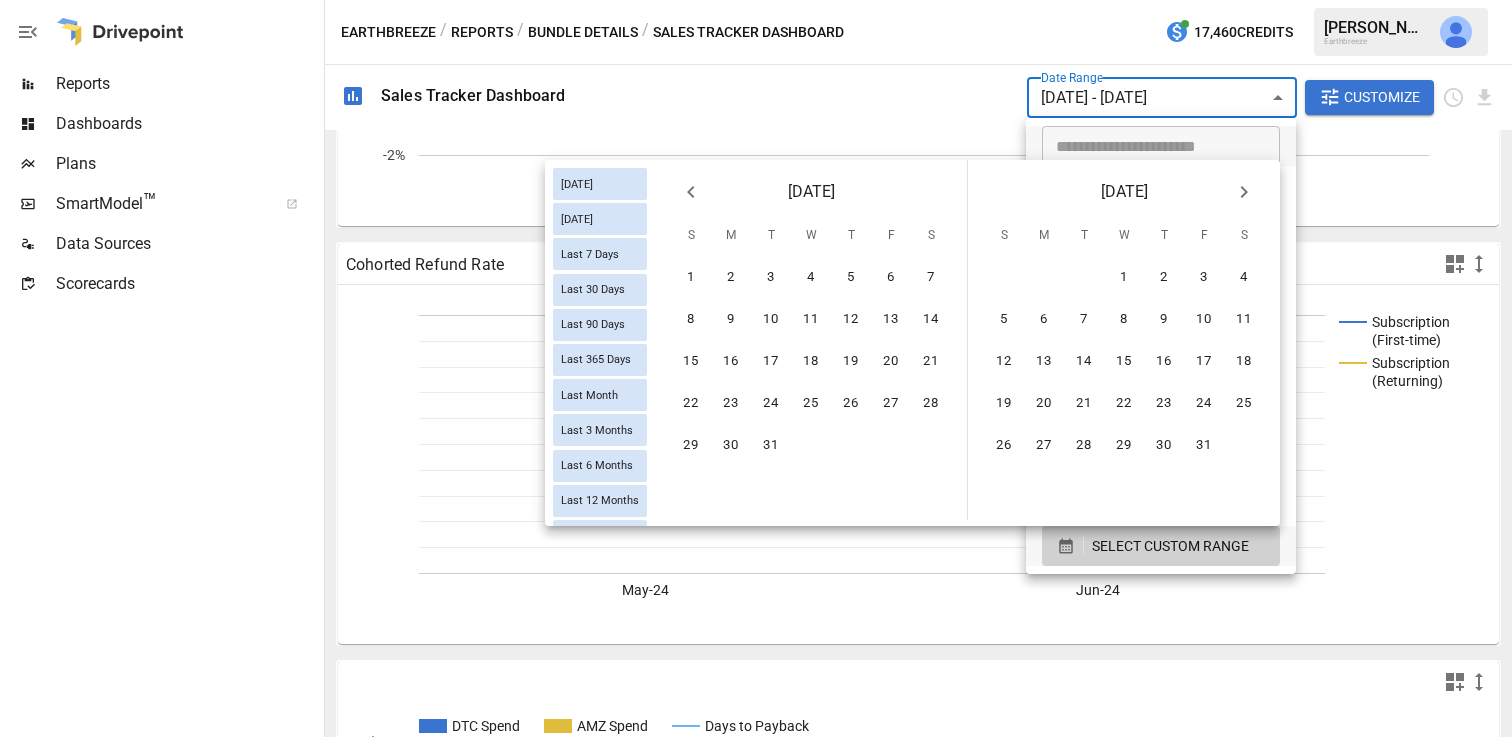 click at bounding box center (1244, 192) 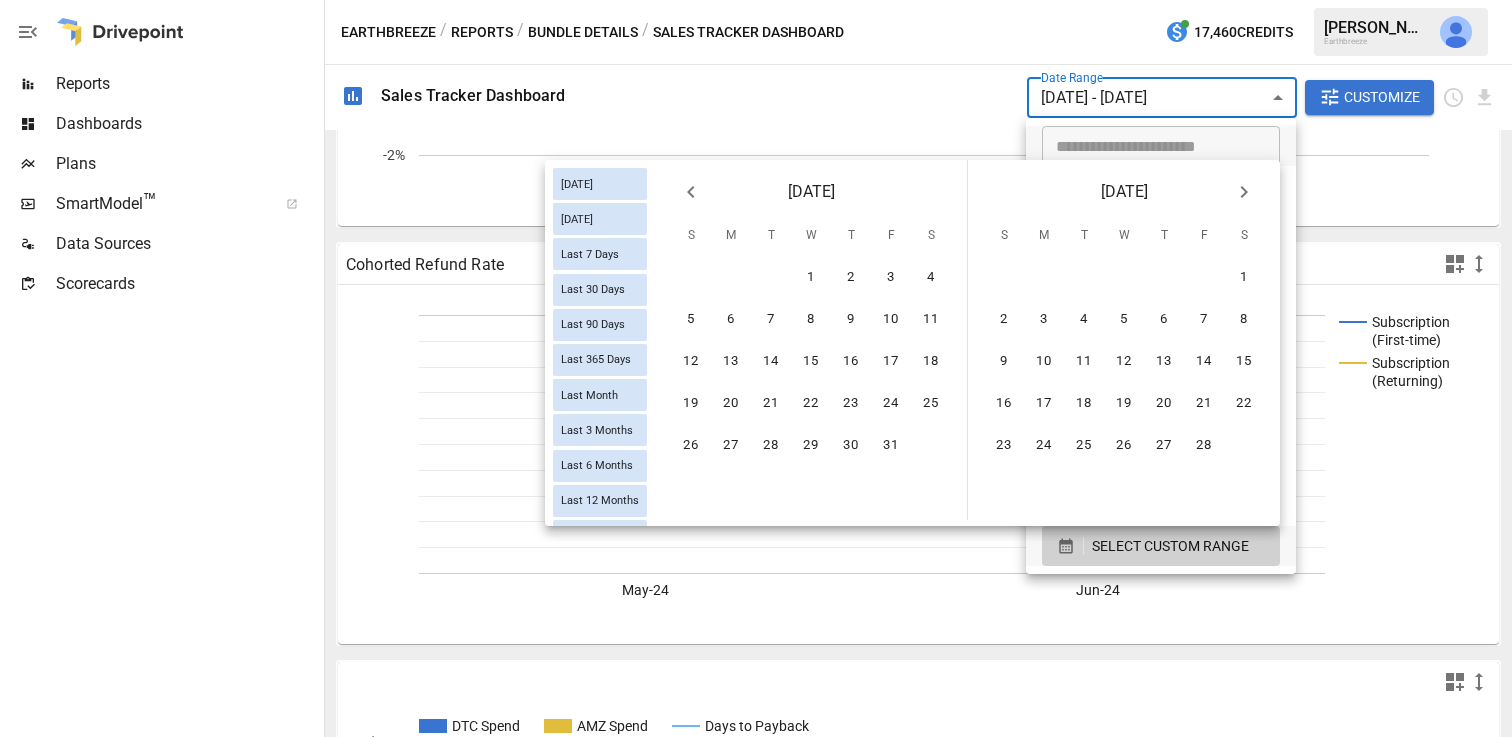 click at bounding box center (1244, 192) 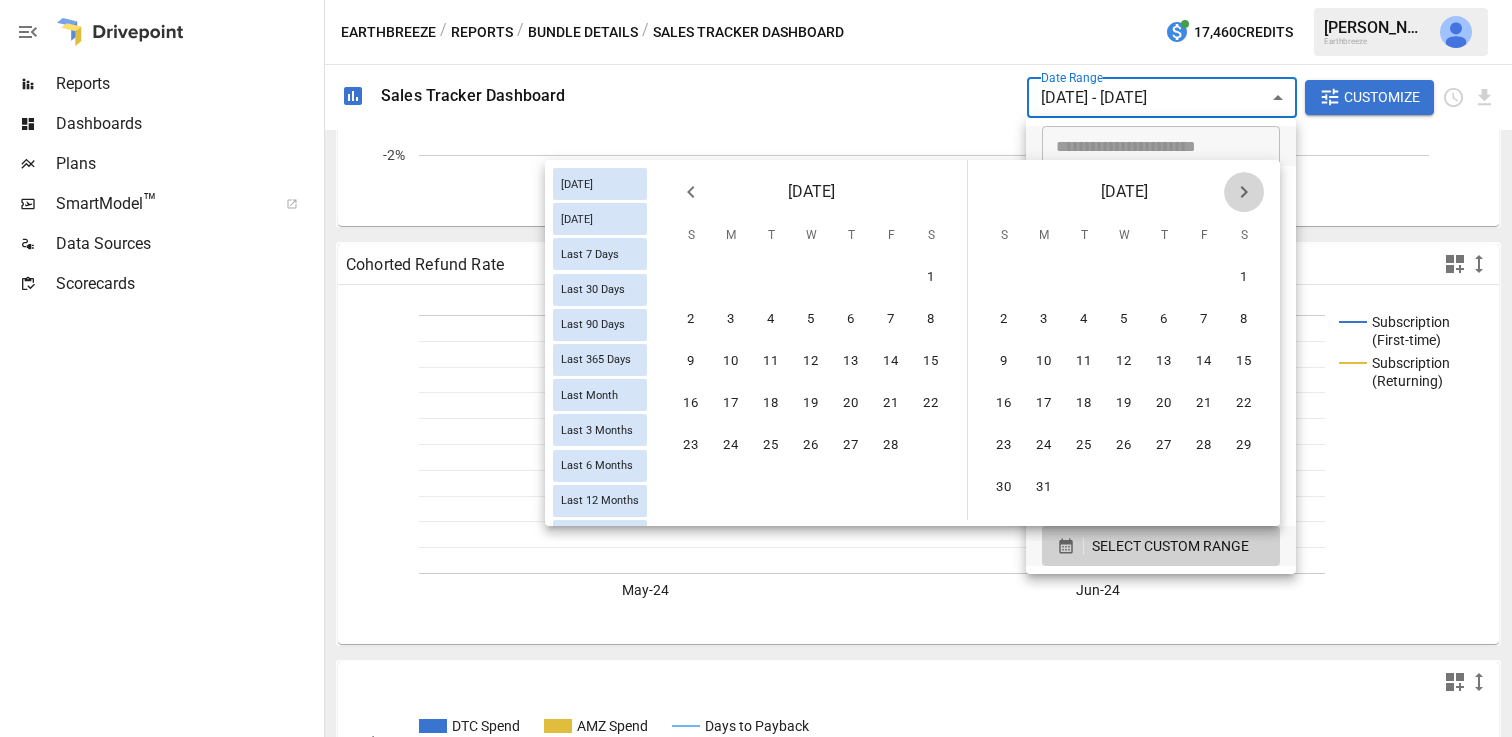 click at bounding box center [1244, 192] 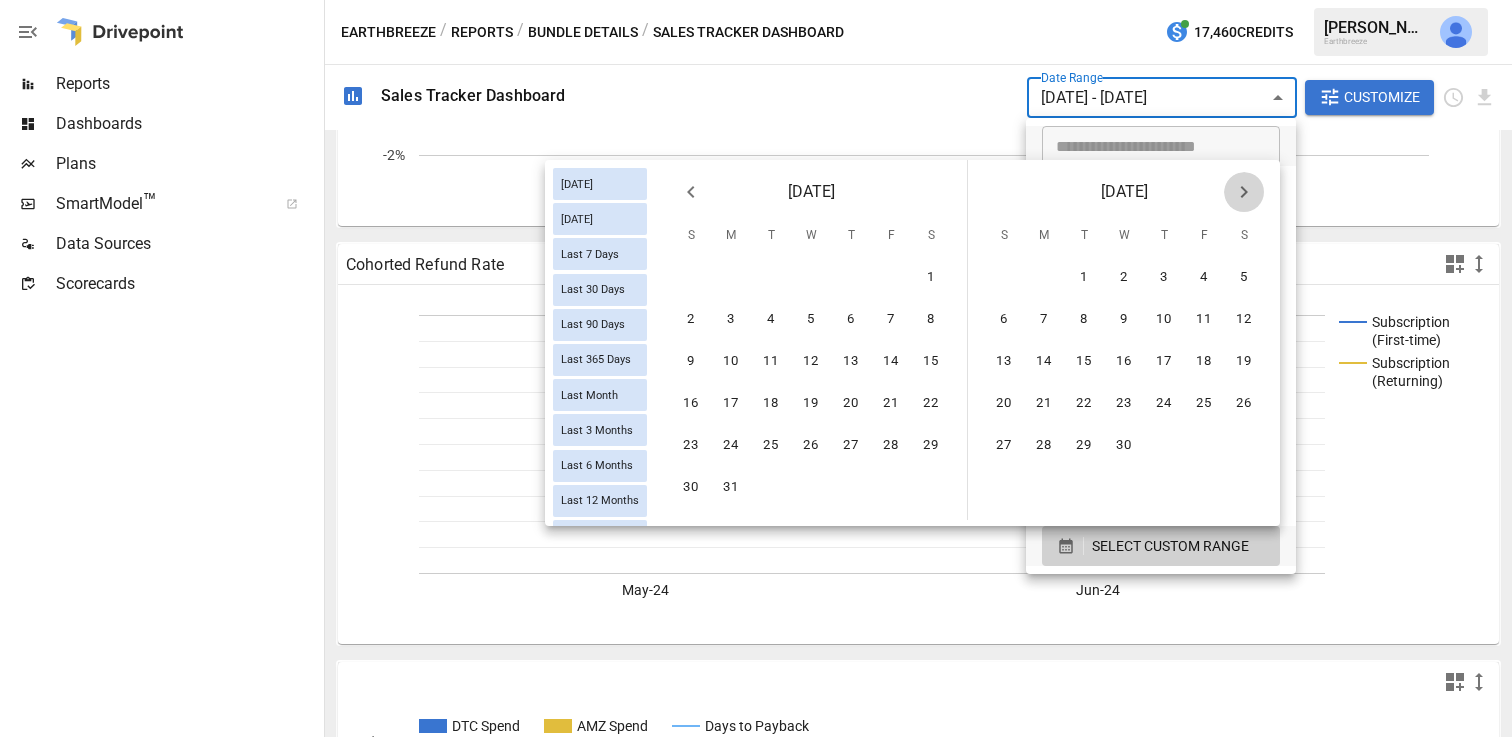 click at bounding box center [1244, 192] 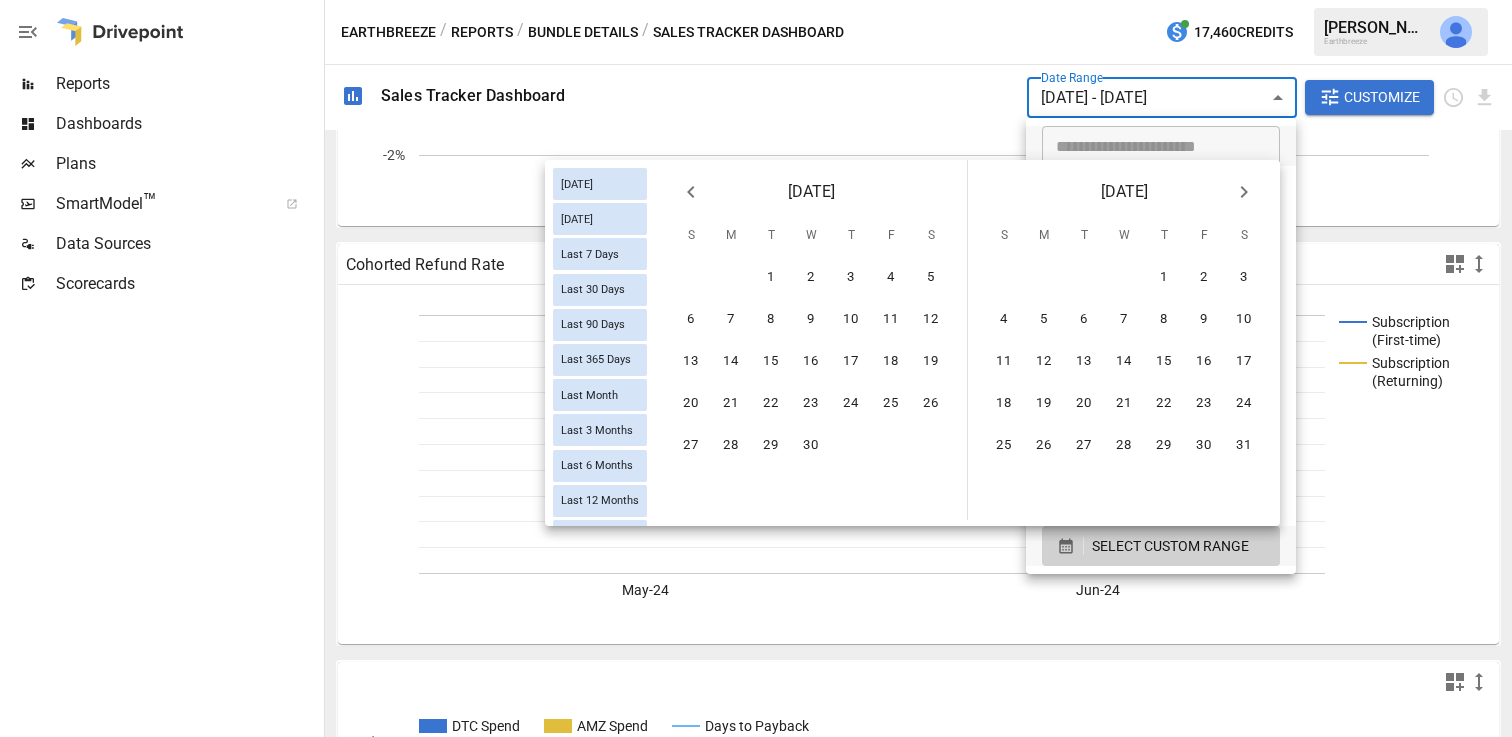 scroll, scrollTop: 0, scrollLeft: 0, axis: both 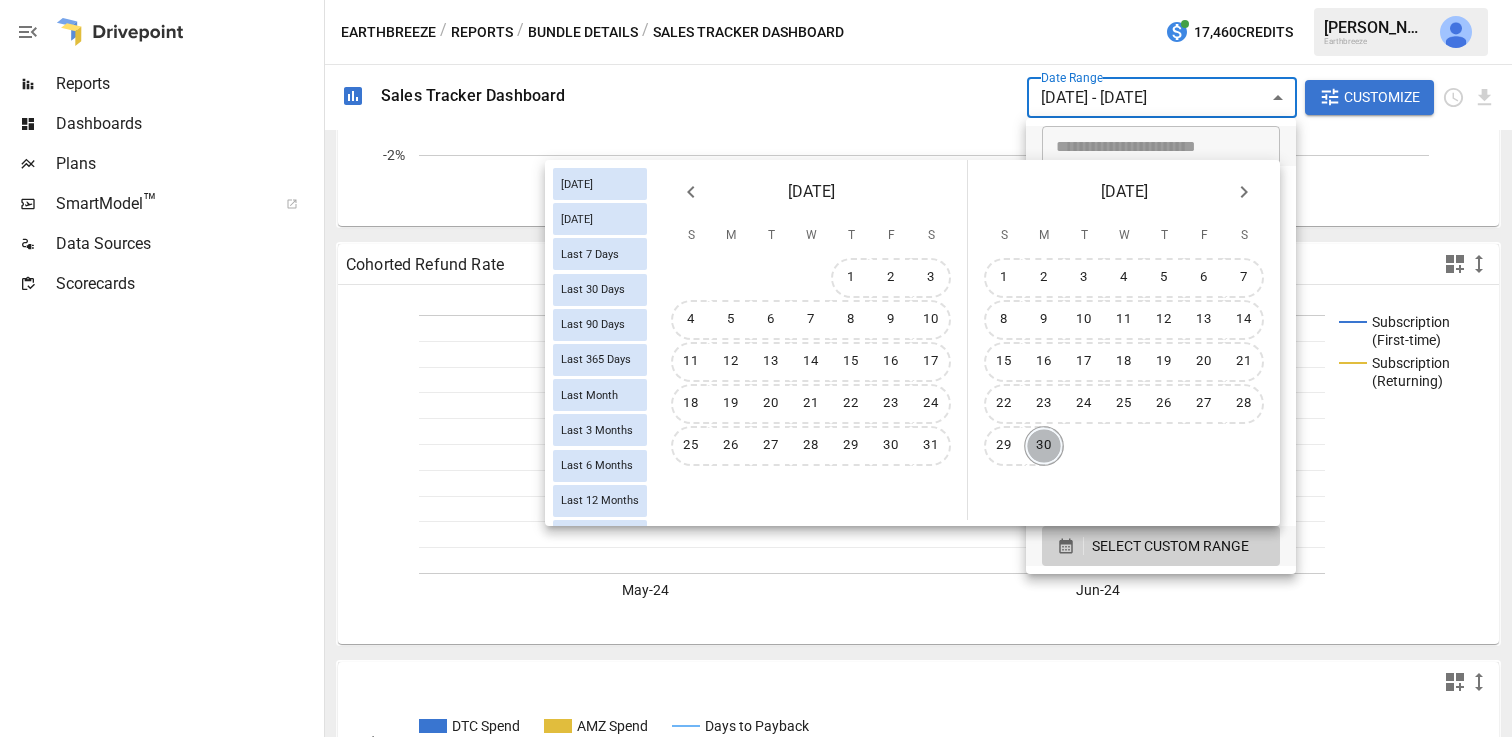 click on "30" at bounding box center (1044, 446) 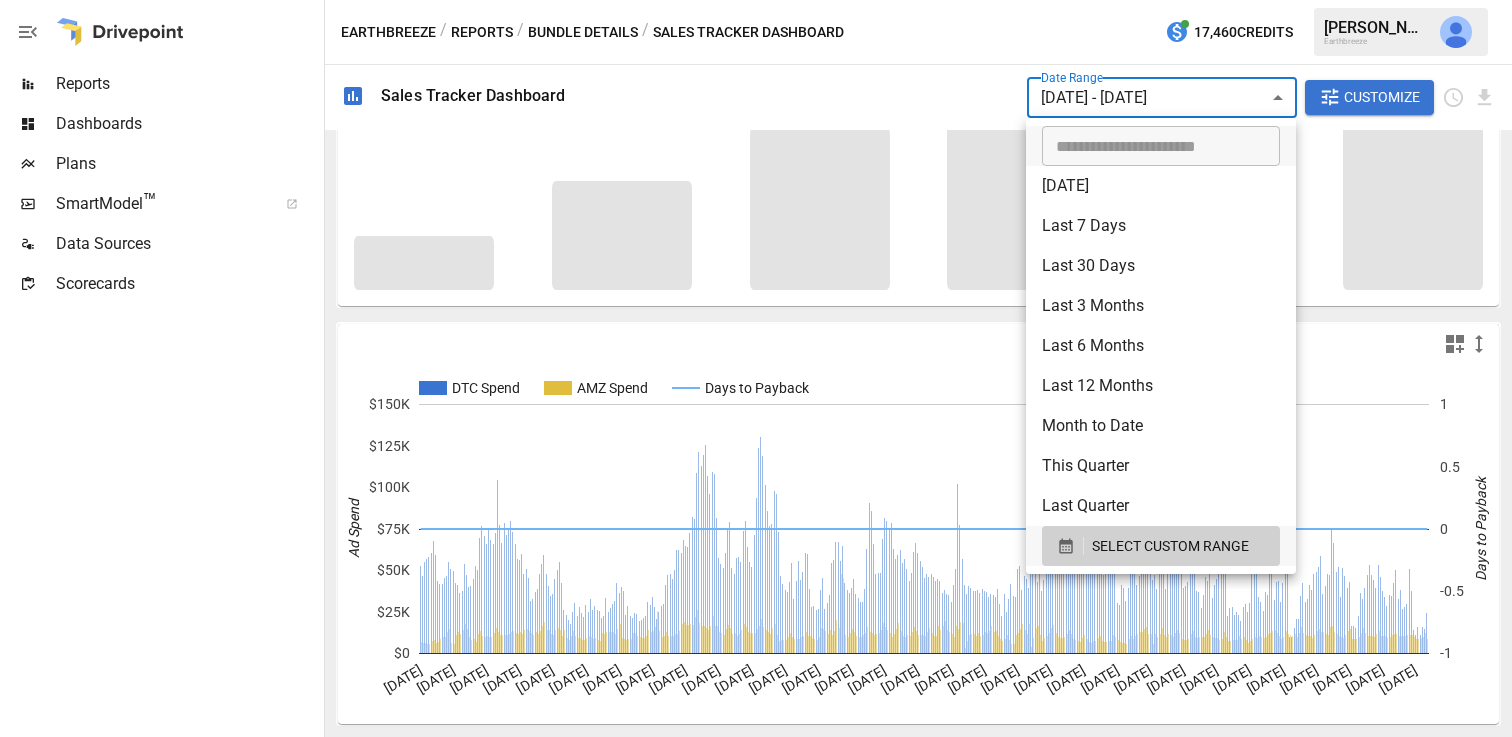 scroll, scrollTop: 2825, scrollLeft: 0, axis: vertical 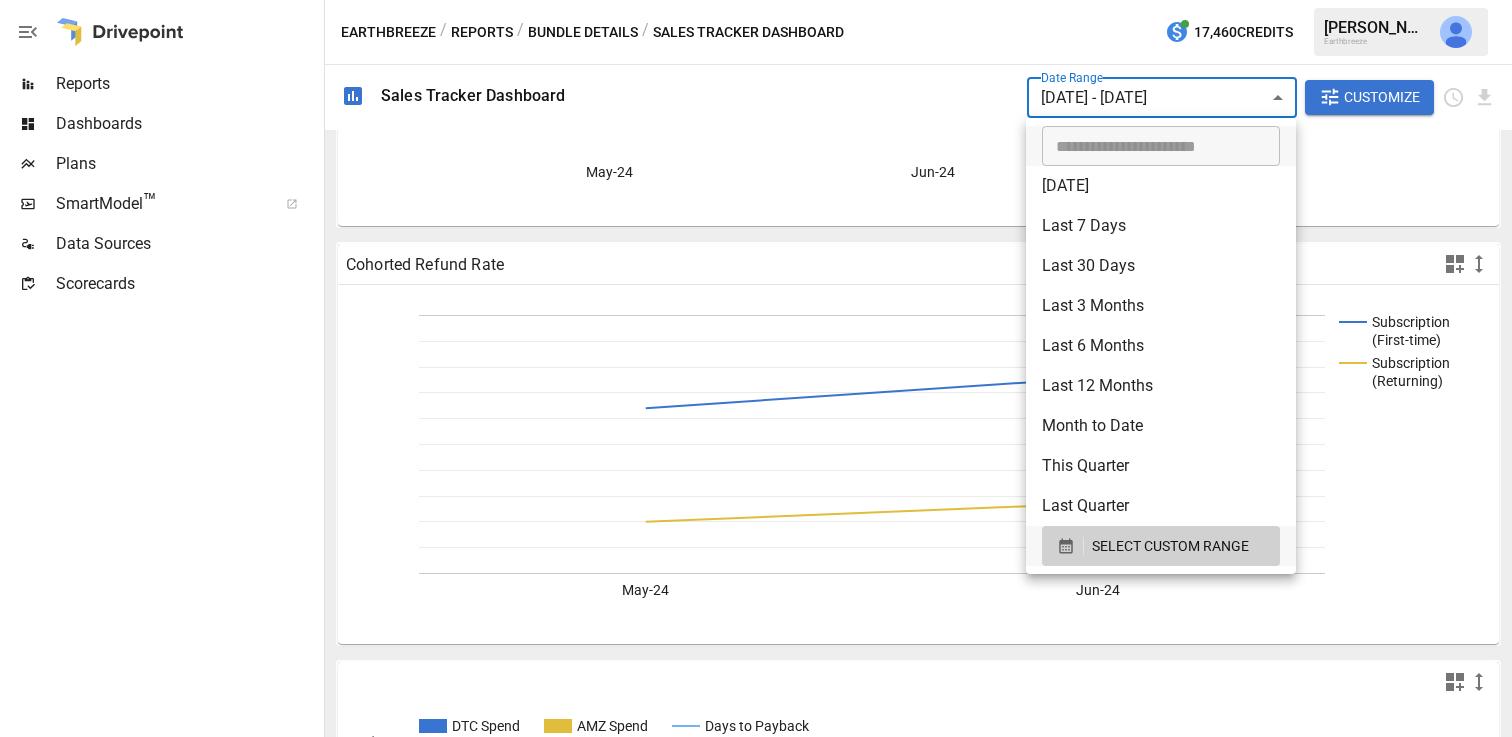 click at bounding box center [756, 368] 